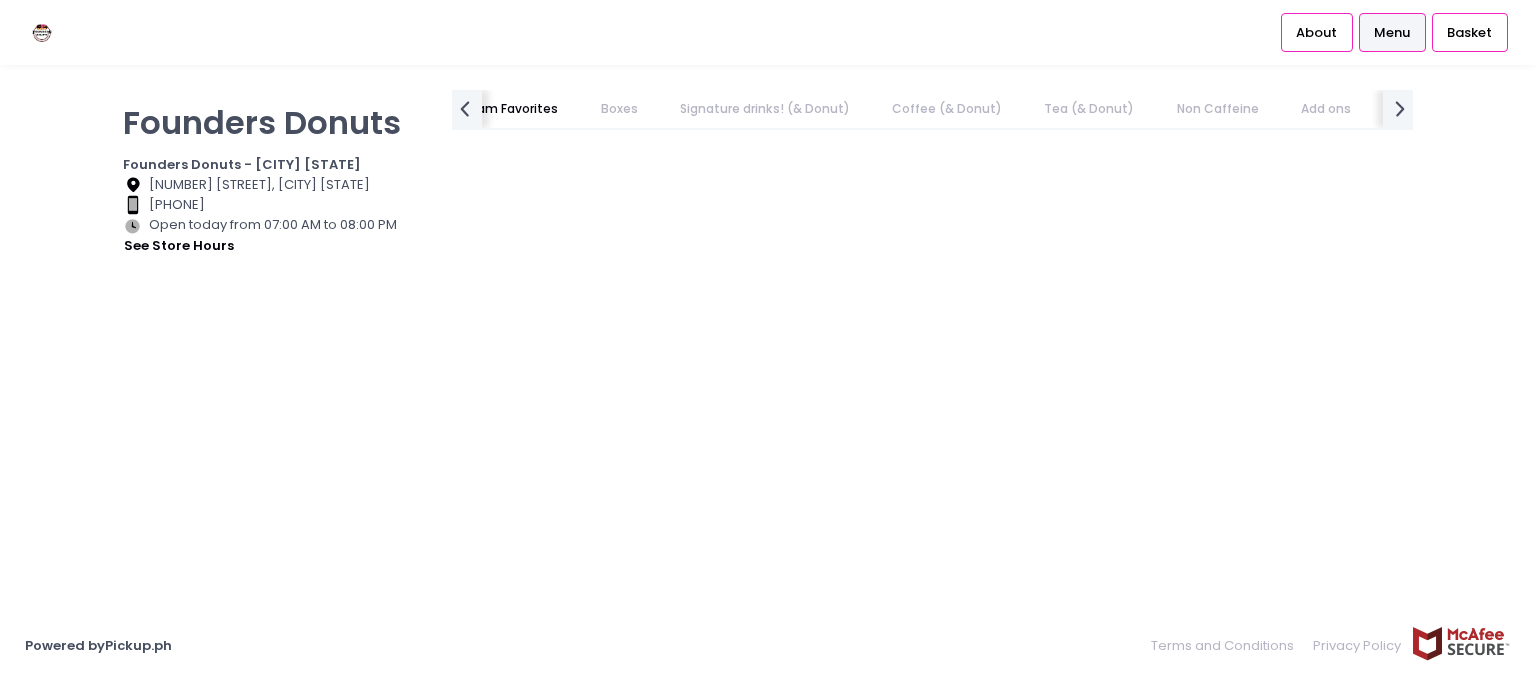 scroll, scrollTop: 0, scrollLeft: 0, axis: both 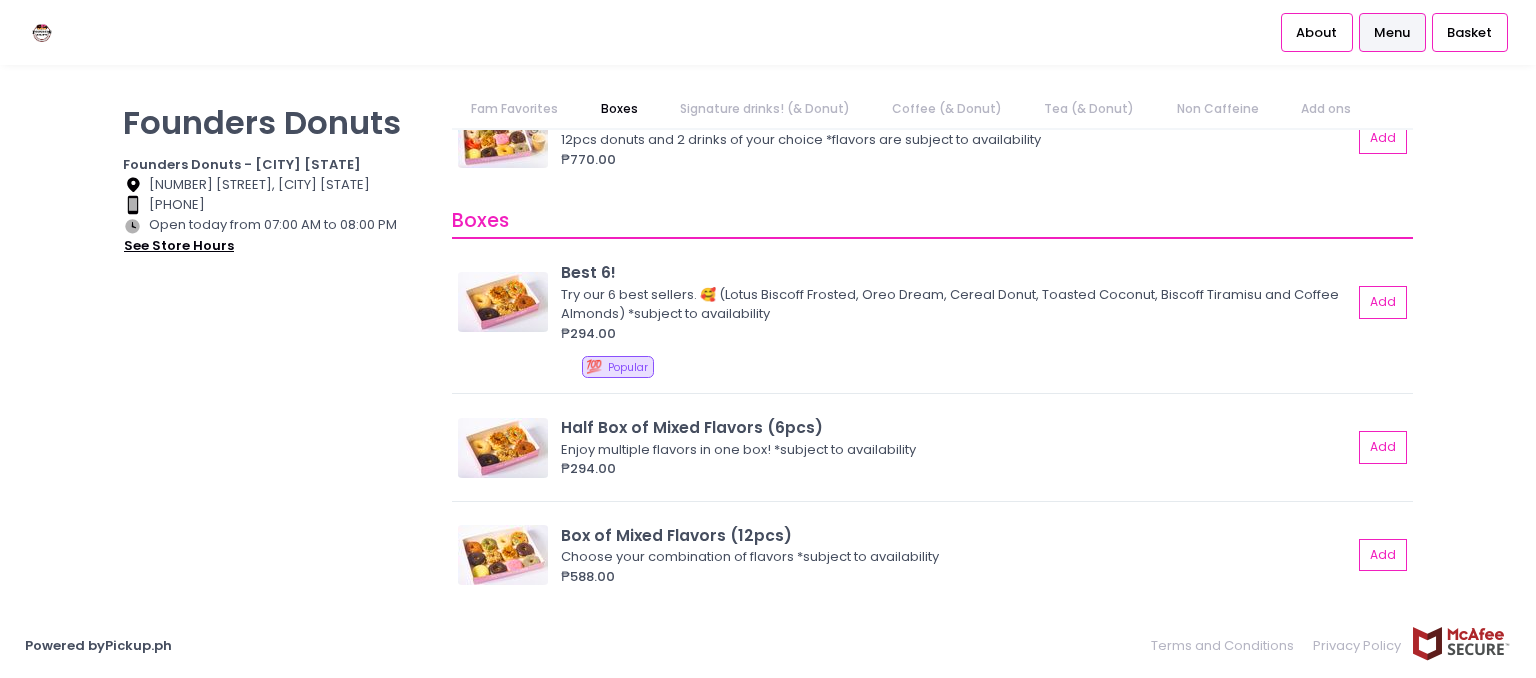 click on "see store hours" at bounding box center (179, 246) 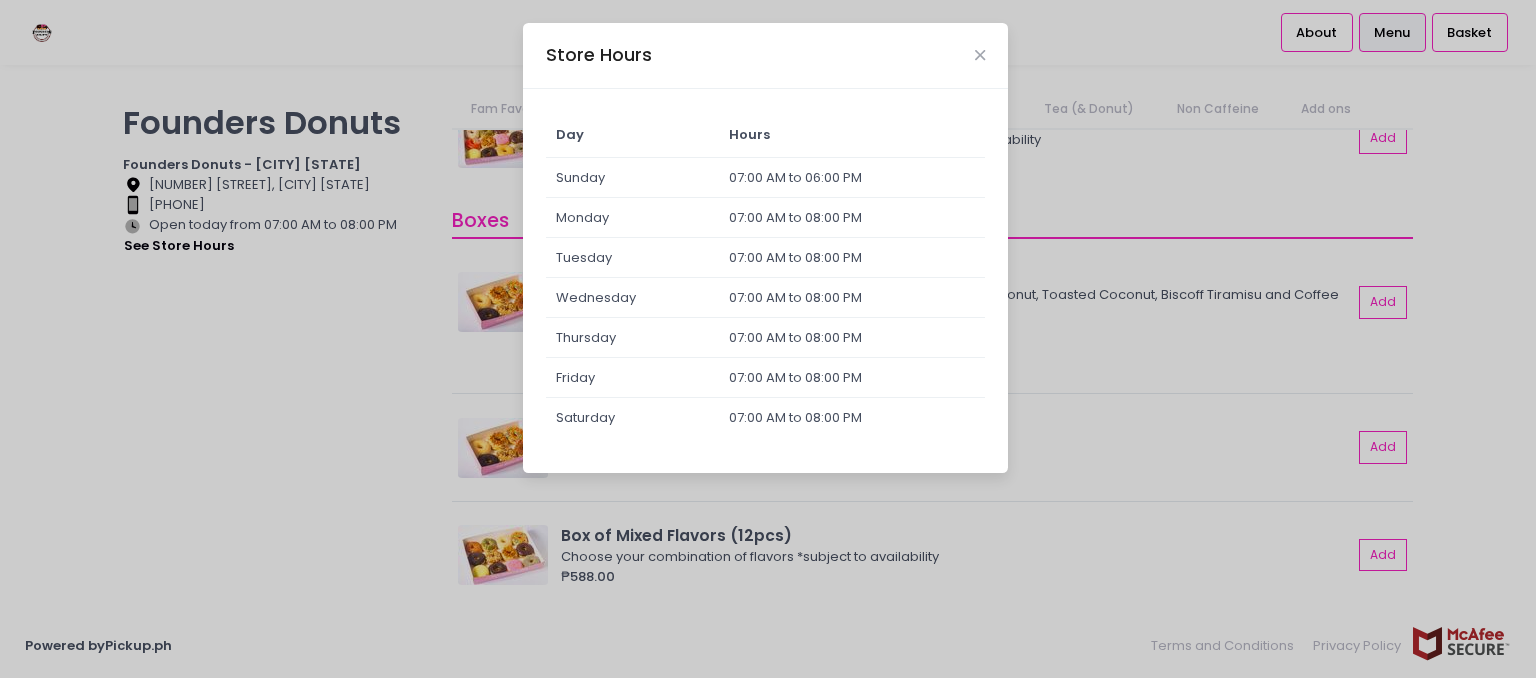 click on "Store Hours Day Hours Sunday 07:00 AM to 06:00 PM Monday 07:00 AM to 08:00 PM Tuesday 07:00 AM to 08:00 PM Wednesday 07:00 AM to 08:00 PM Thursday 07:00 AM to 08:00 PM Friday 07:00 AM to 08:00 PM Saturday 07:00 AM to 08:00 PM" at bounding box center (768, 339) 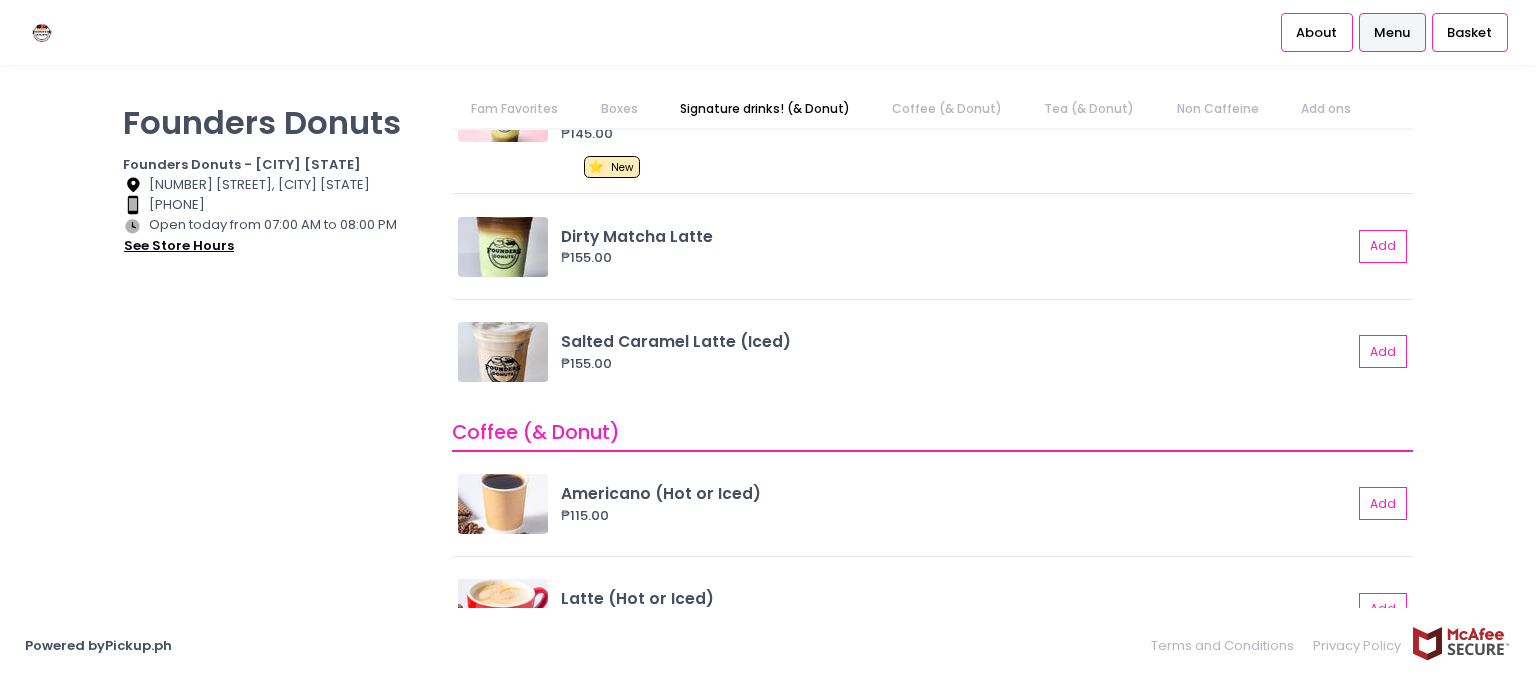 scroll, scrollTop: 1469, scrollLeft: 0, axis: vertical 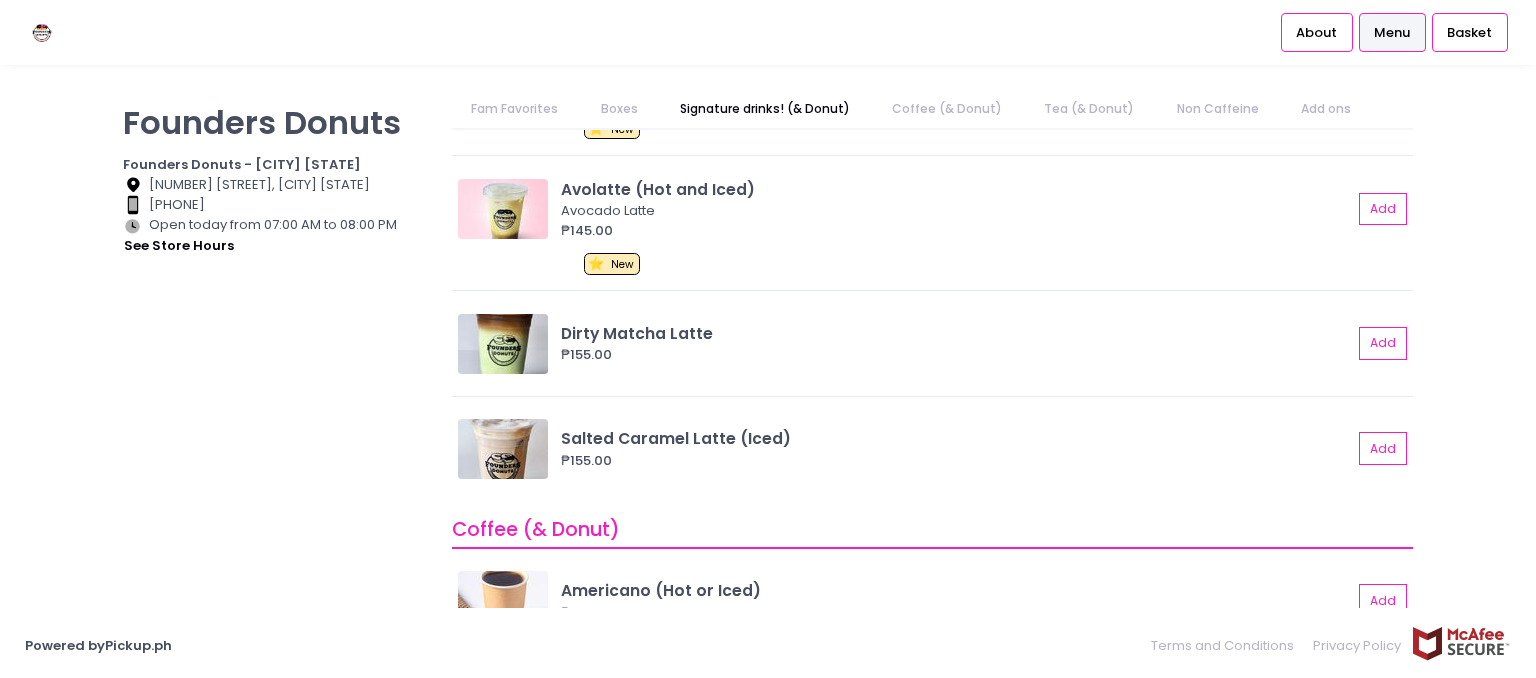 click on "Boxes" at bounding box center (619, 109) 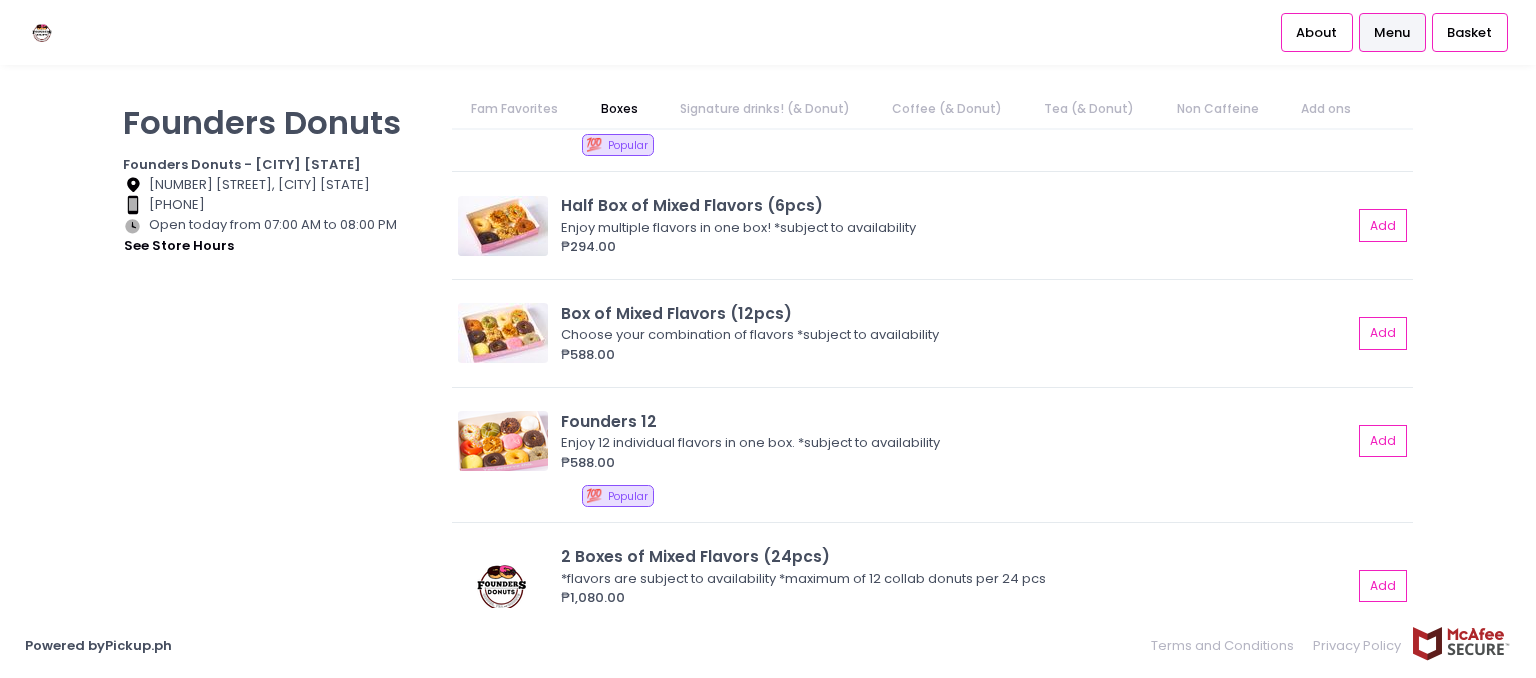 scroll, scrollTop: 260, scrollLeft: 0, axis: vertical 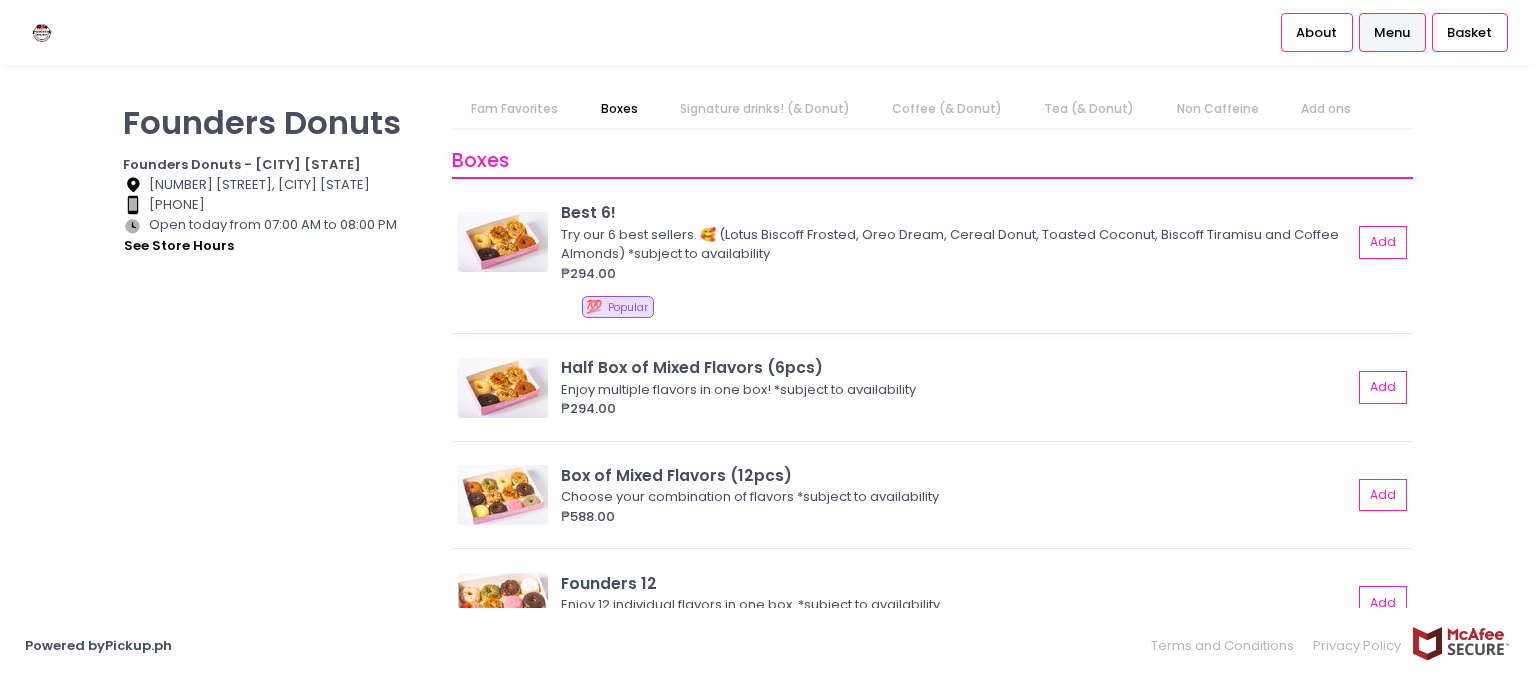 click on "₱294.00" at bounding box center [956, 274] 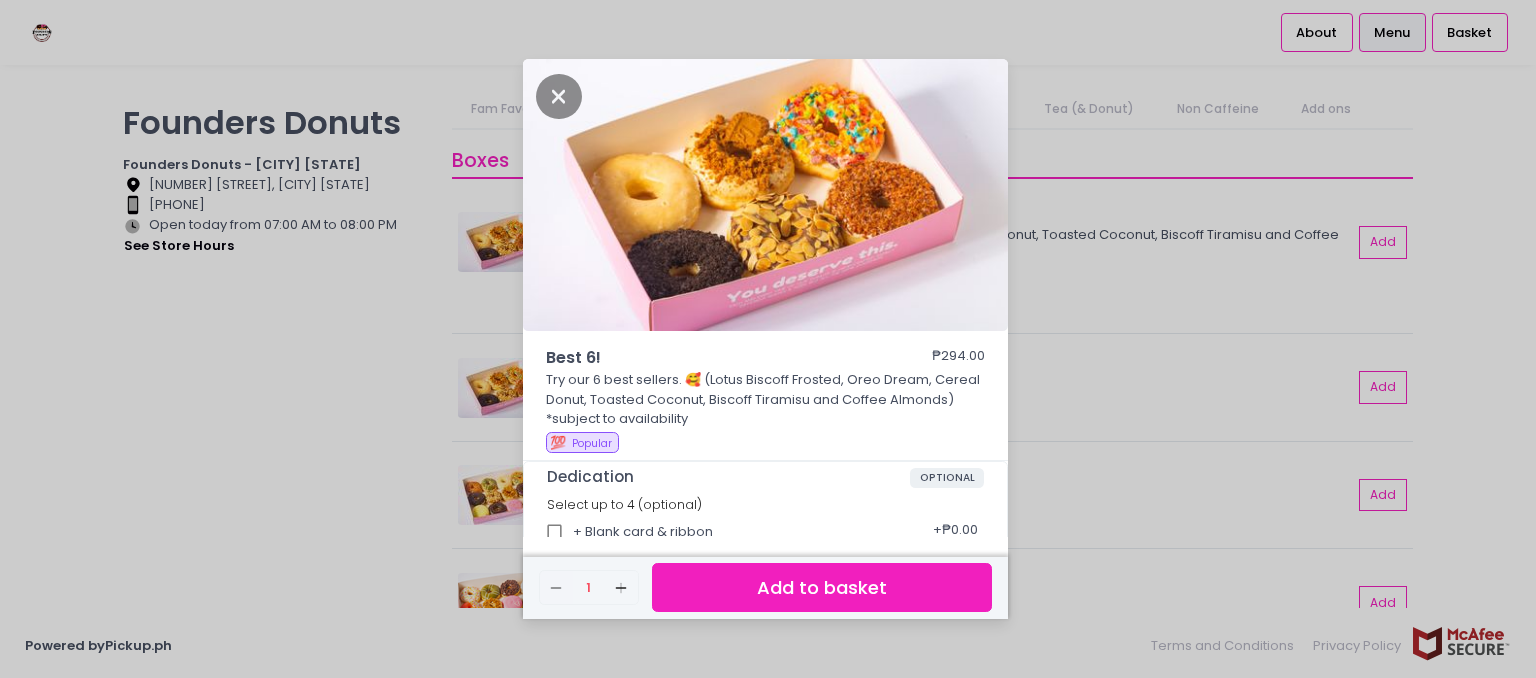 scroll, scrollTop: 200, scrollLeft: 0, axis: vertical 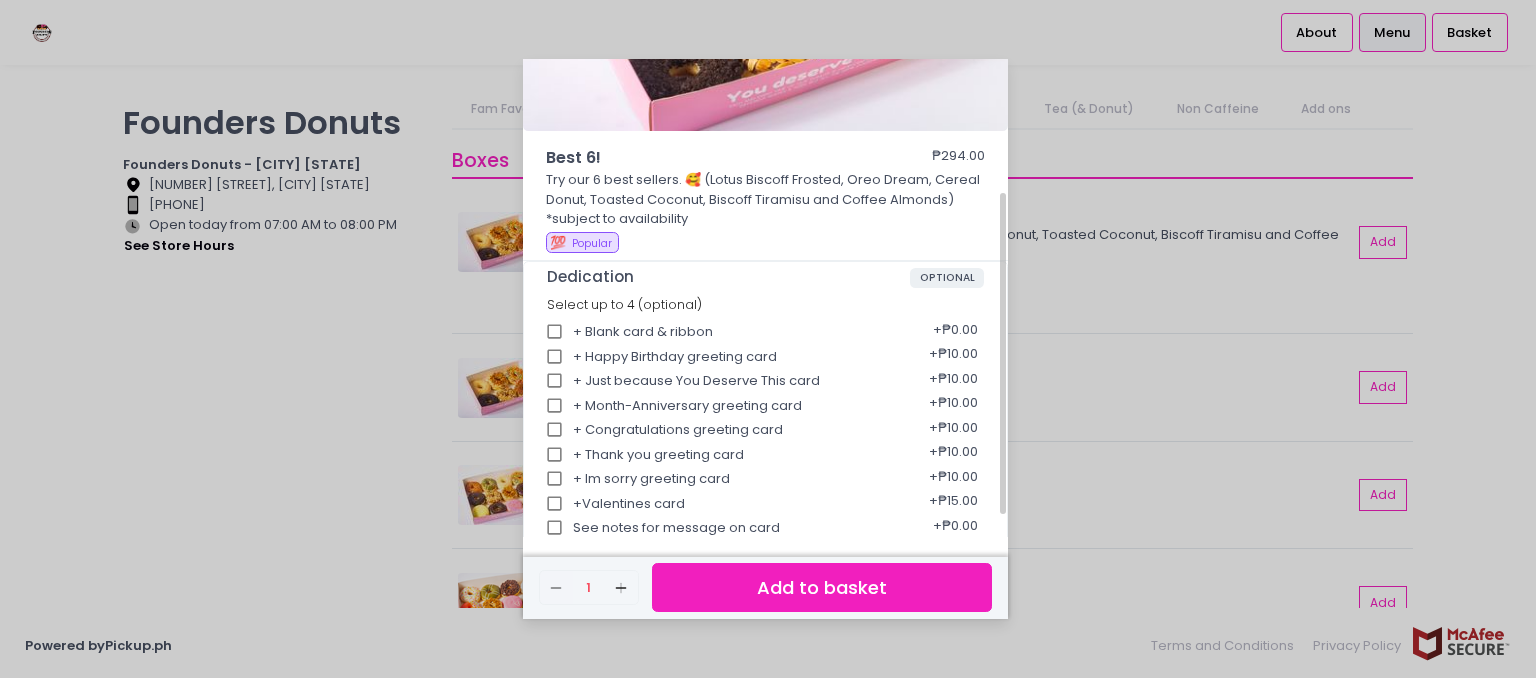 click on "+ Blank card & ribbon" at bounding box center [555, 332] 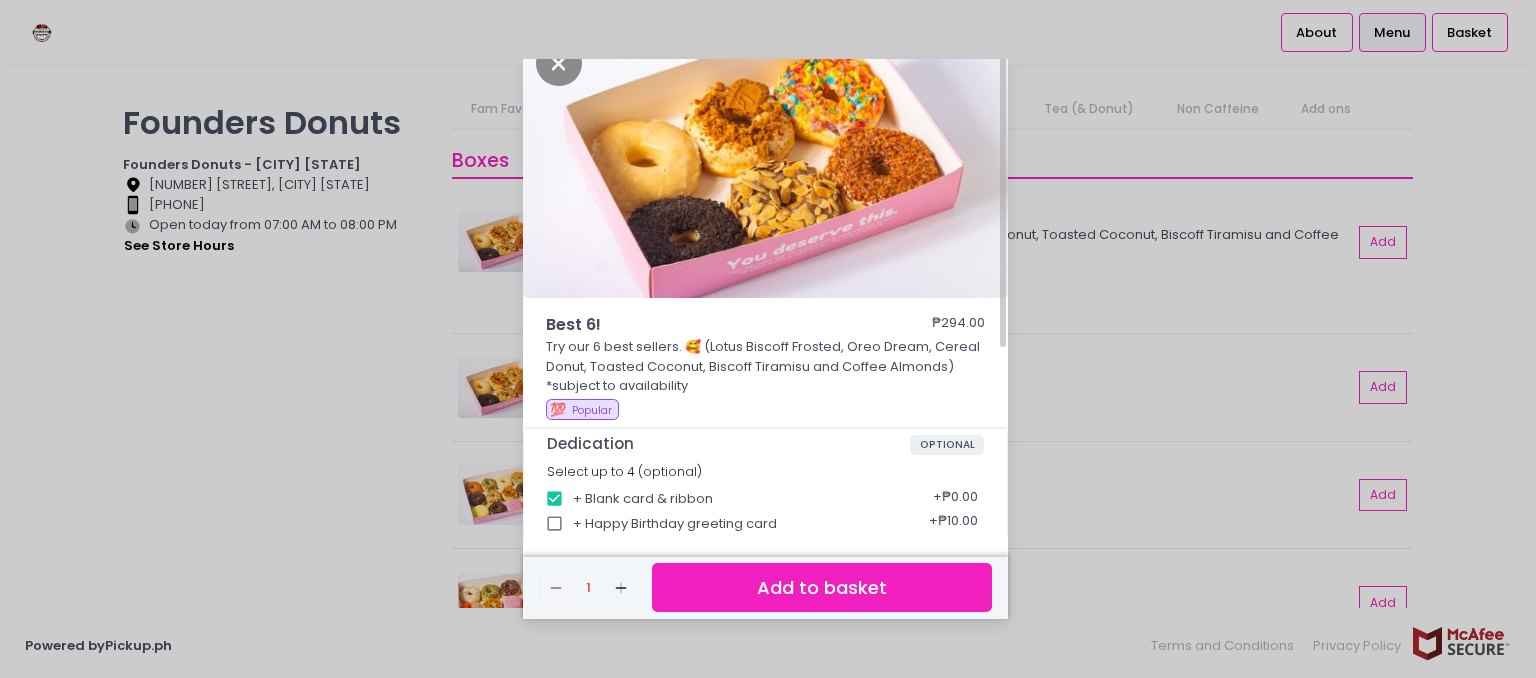 scroll, scrollTop: 0, scrollLeft: 0, axis: both 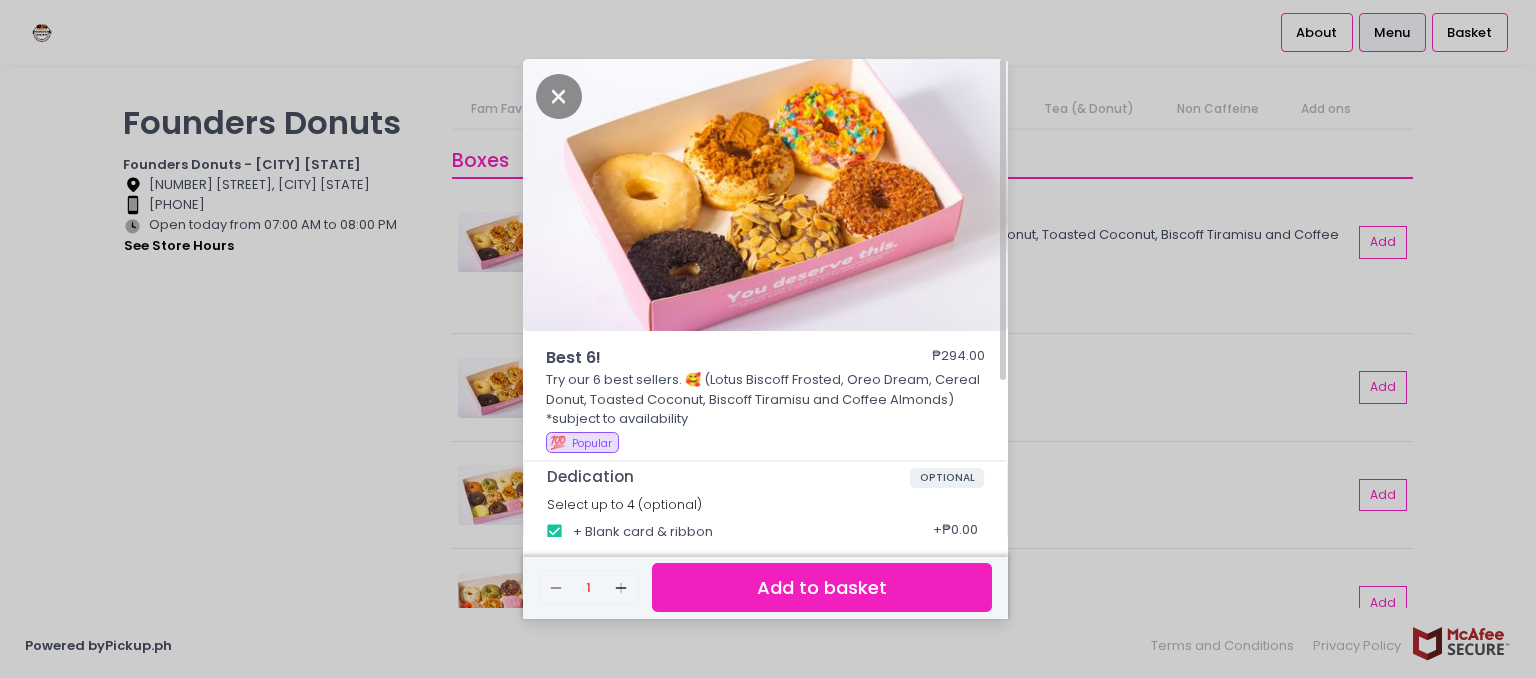 drag, startPoint x: 1239, startPoint y: 319, endPoint x: 1168, endPoint y: 289, distance: 77.07788 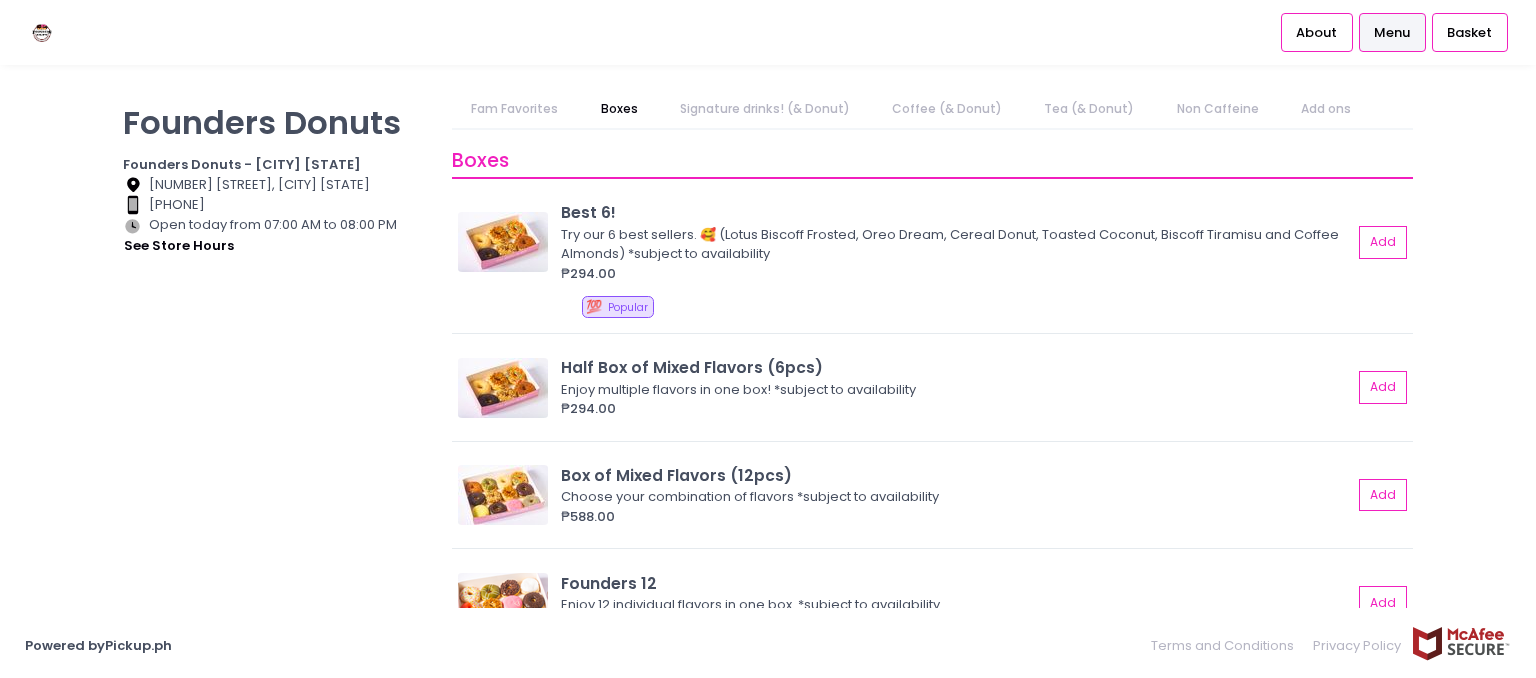 click on "Fam Favorites" at bounding box center [515, 109] 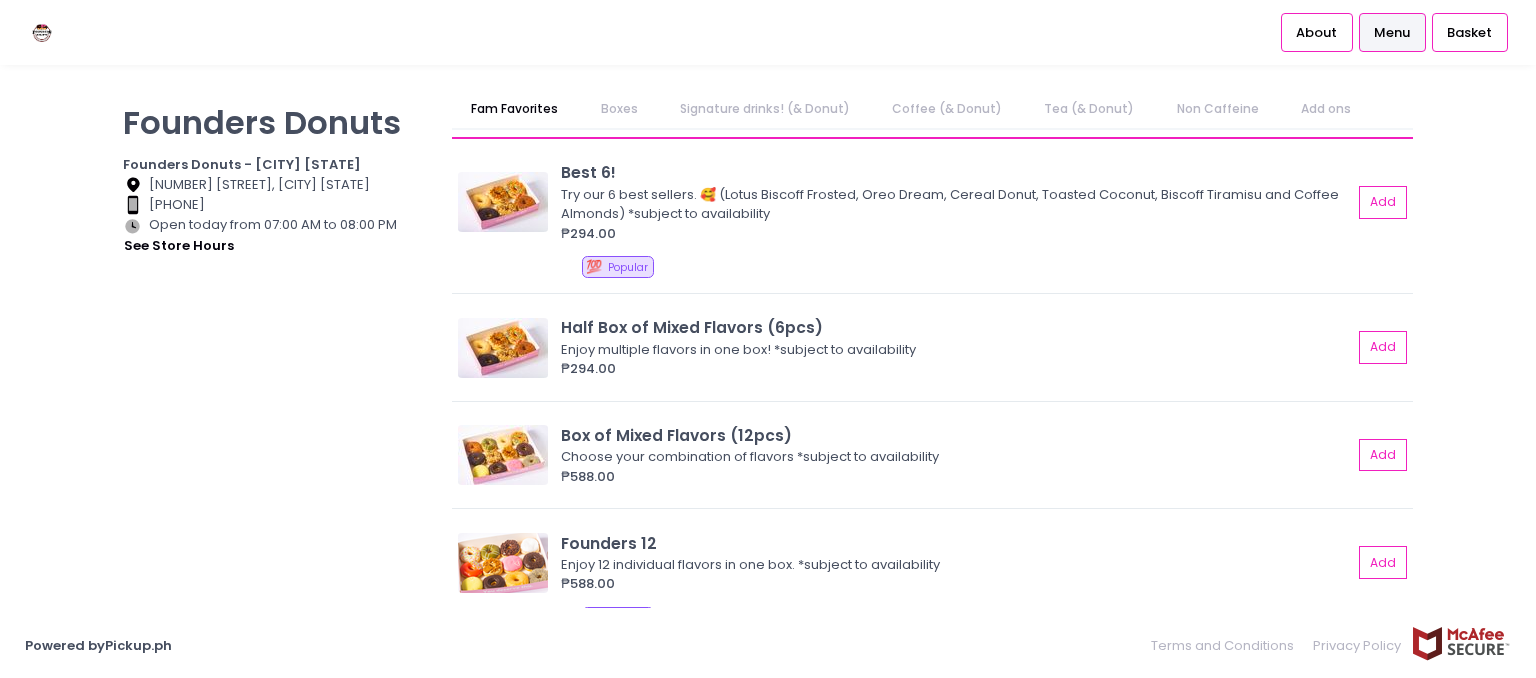 scroll, scrollTop: 400, scrollLeft: 0, axis: vertical 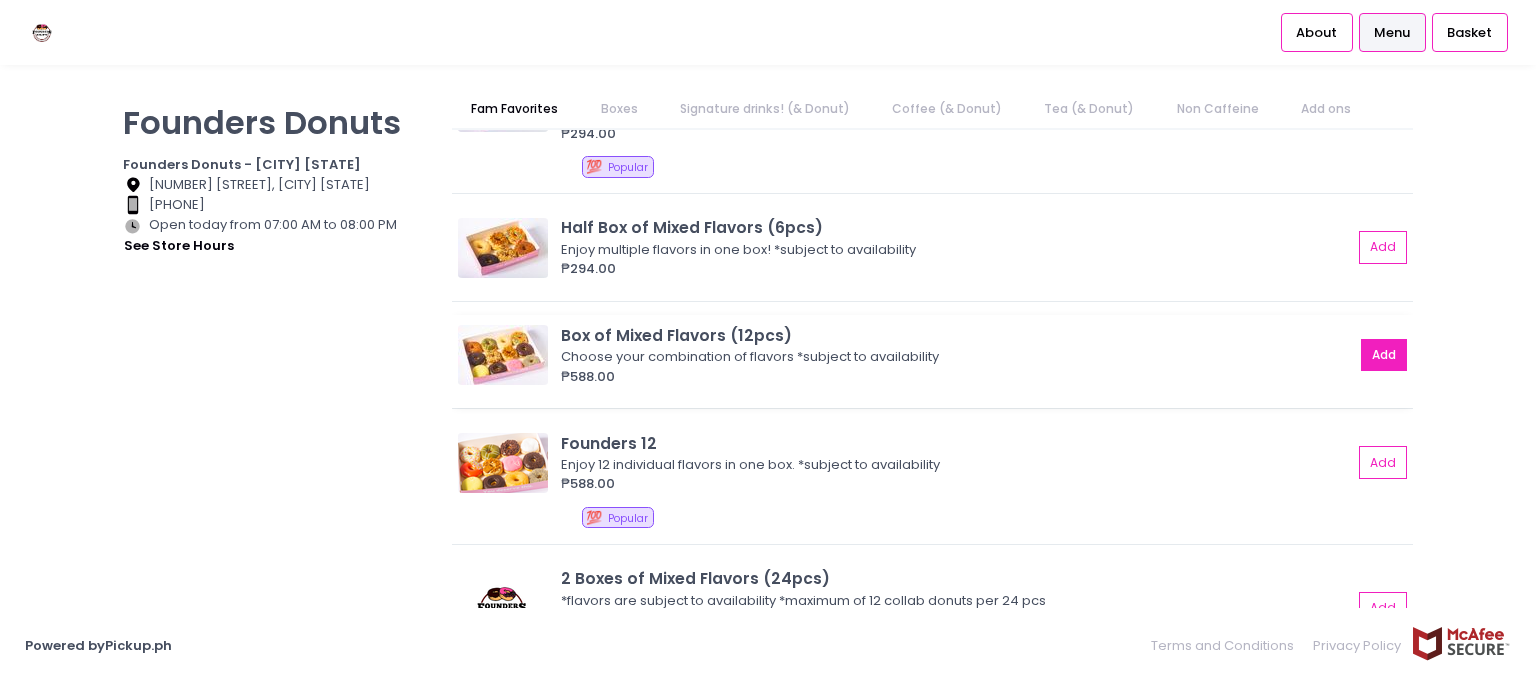 click on "Add" at bounding box center [1384, 355] 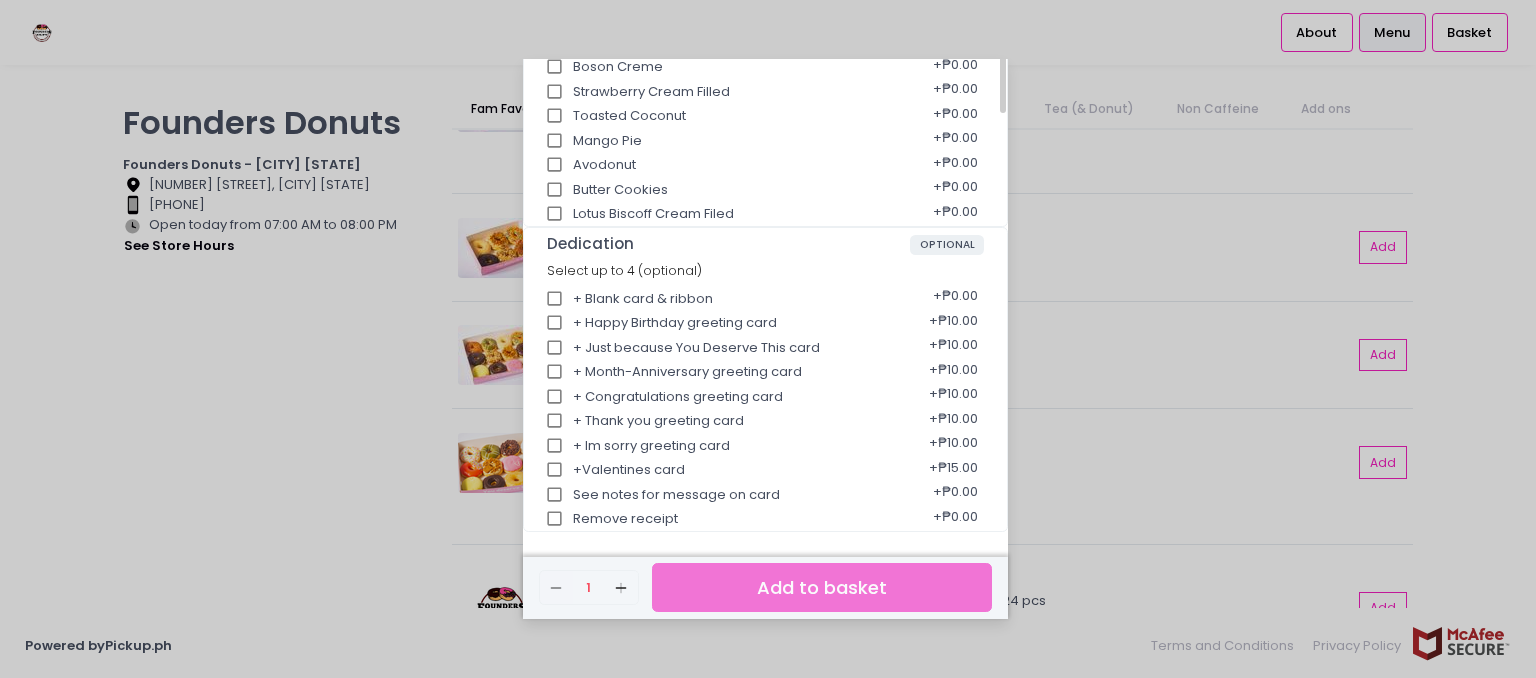 scroll, scrollTop: 183, scrollLeft: 0, axis: vertical 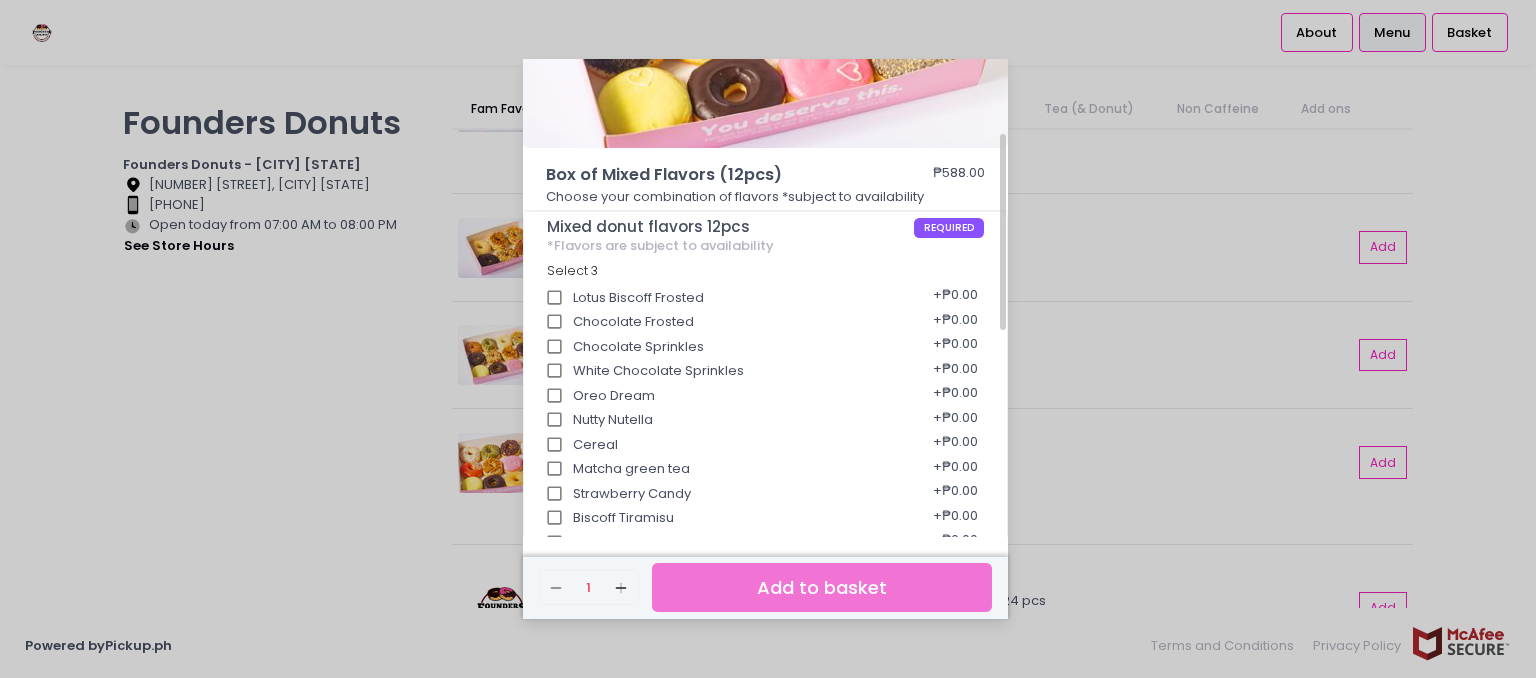 click on "Chocolate Frosted" at bounding box center [555, 322] 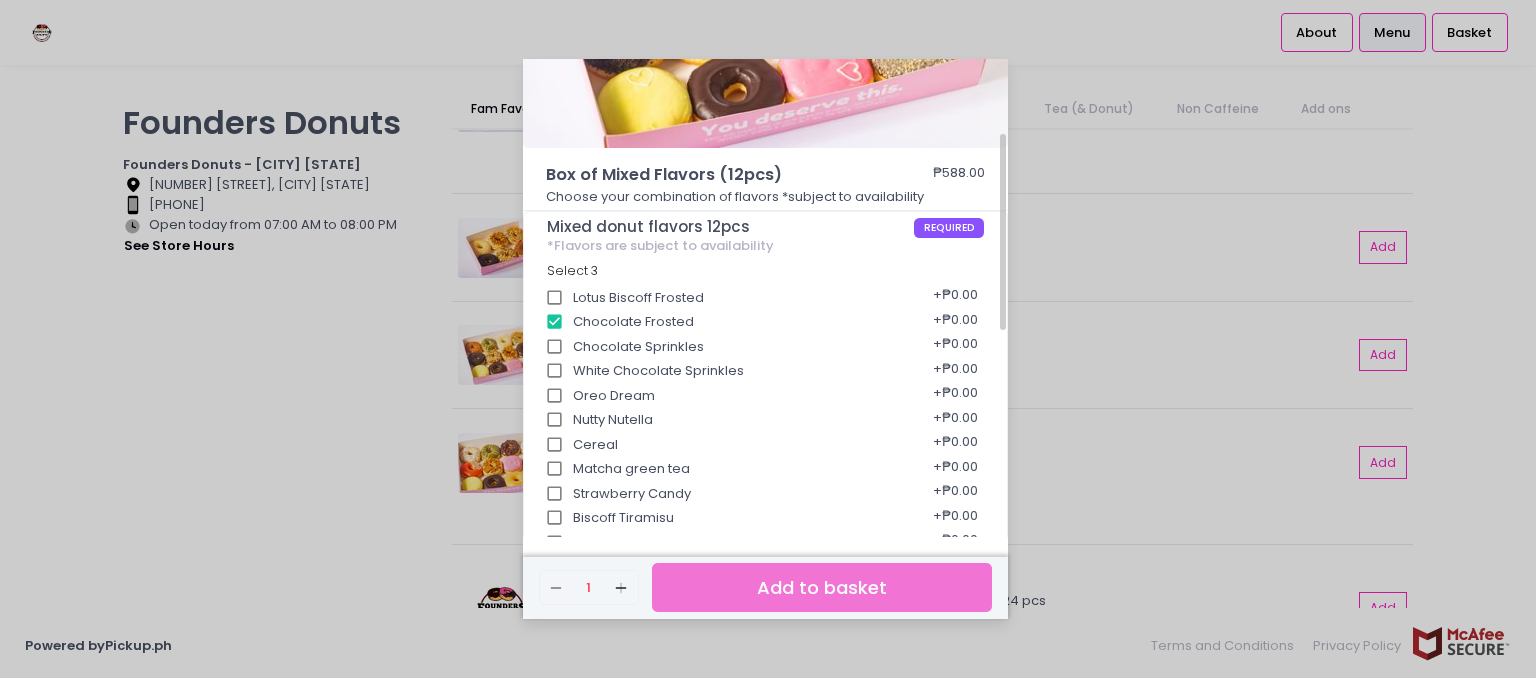 click on "Chocolate Frosted" at bounding box center [555, 322] 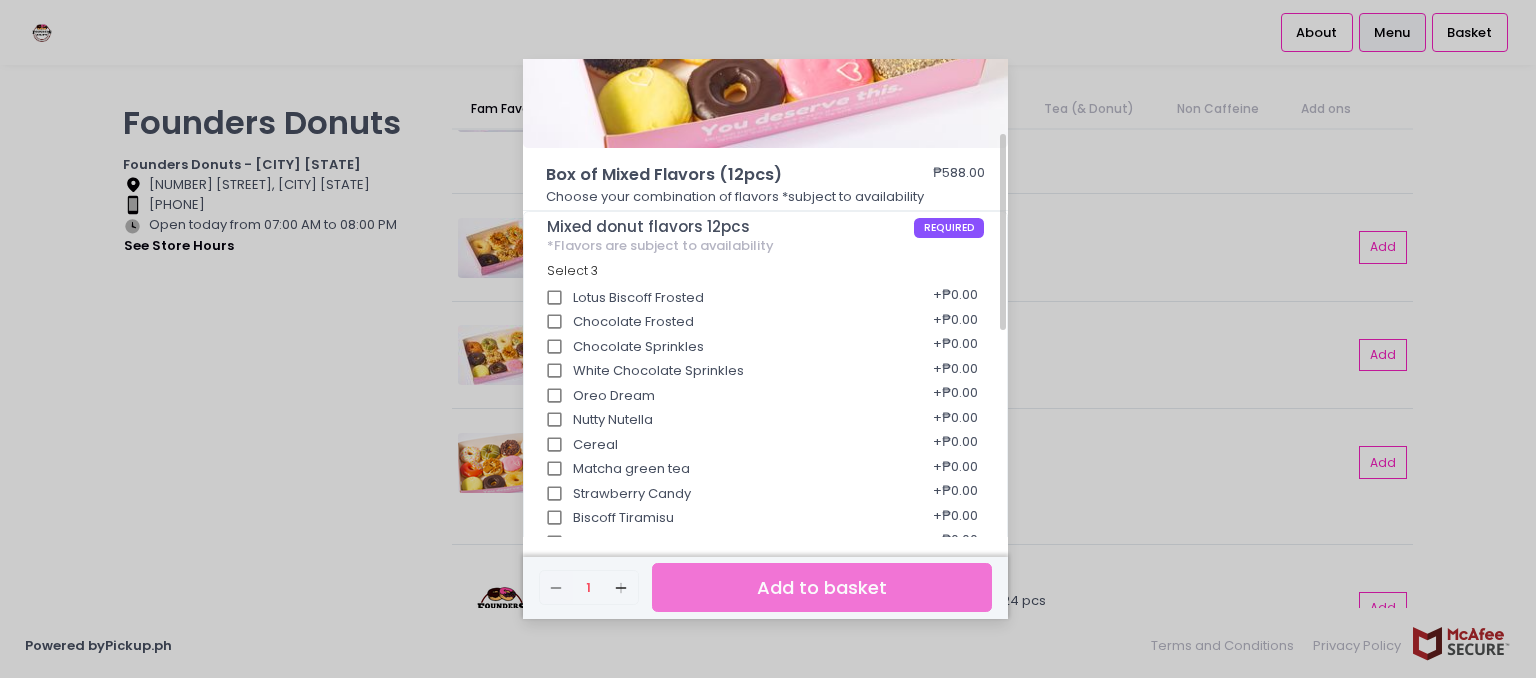 click on "Lotus Biscoff Frosted" at bounding box center (555, 298) 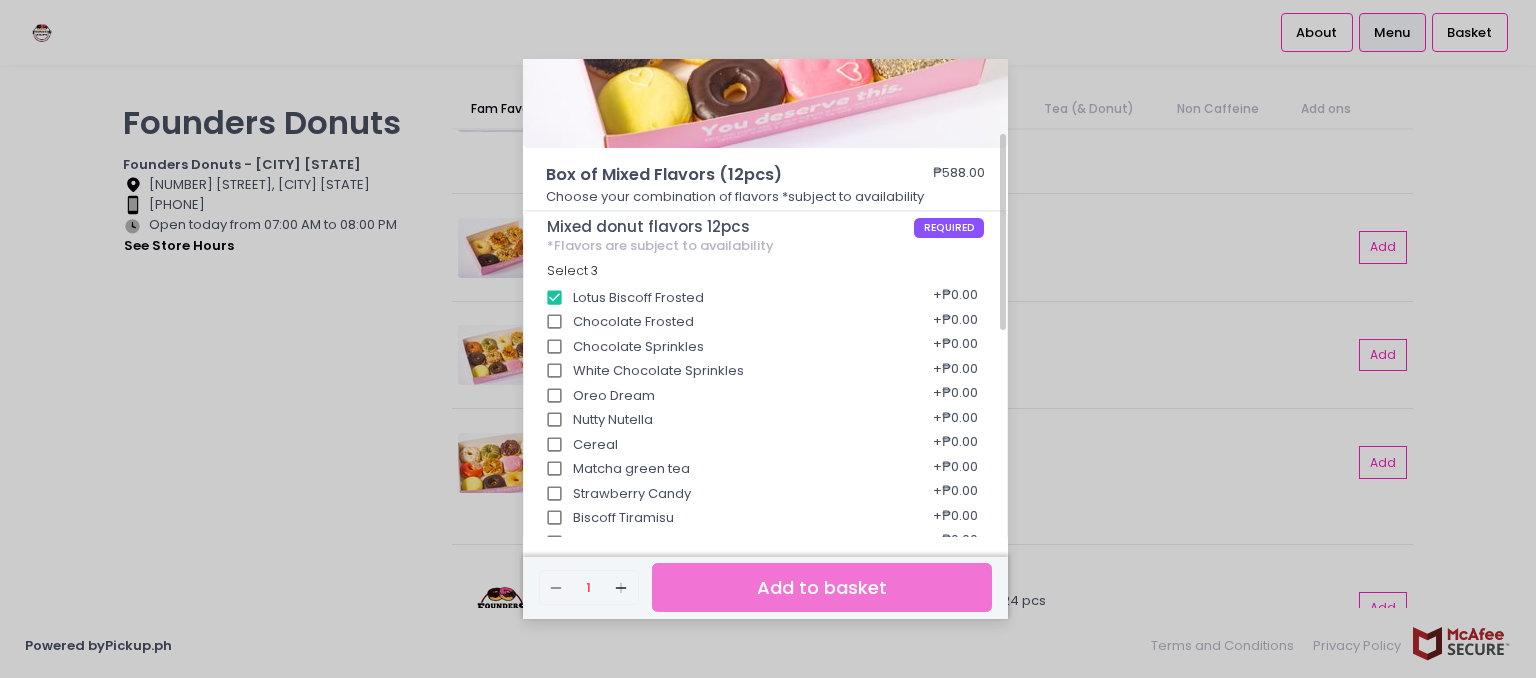 click on "Nutty Nutella" at bounding box center [555, 420] 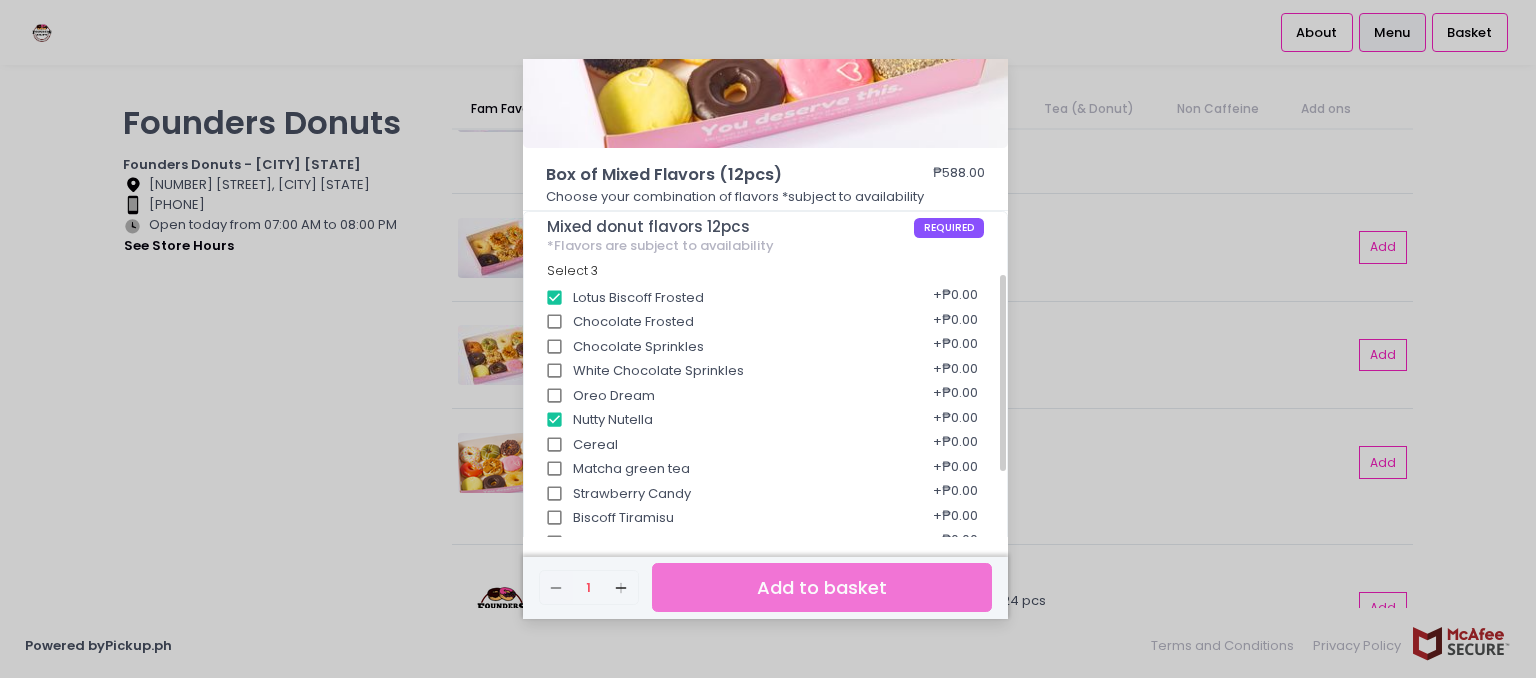 scroll, scrollTop: 283, scrollLeft: 0, axis: vertical 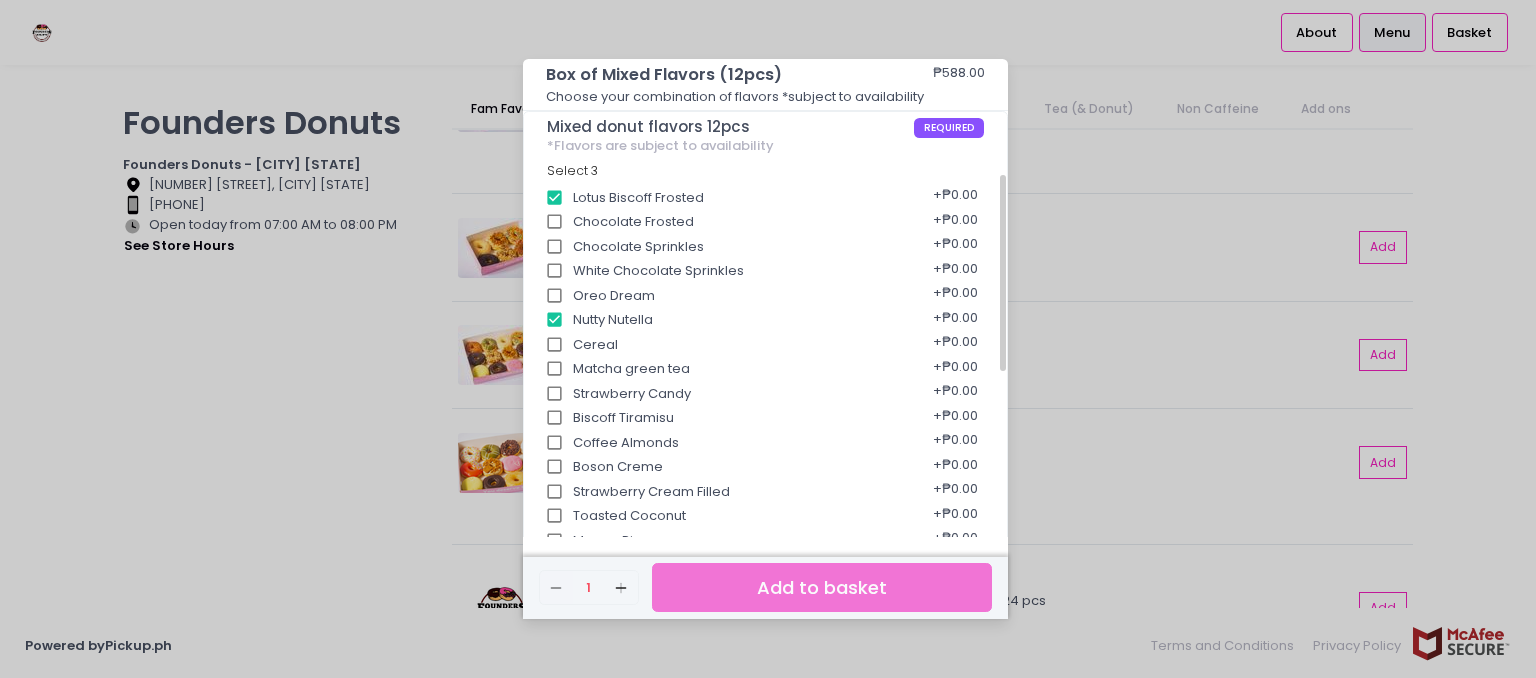 click on "Biscoff Tiramisu" at bounding box center [555, 418] 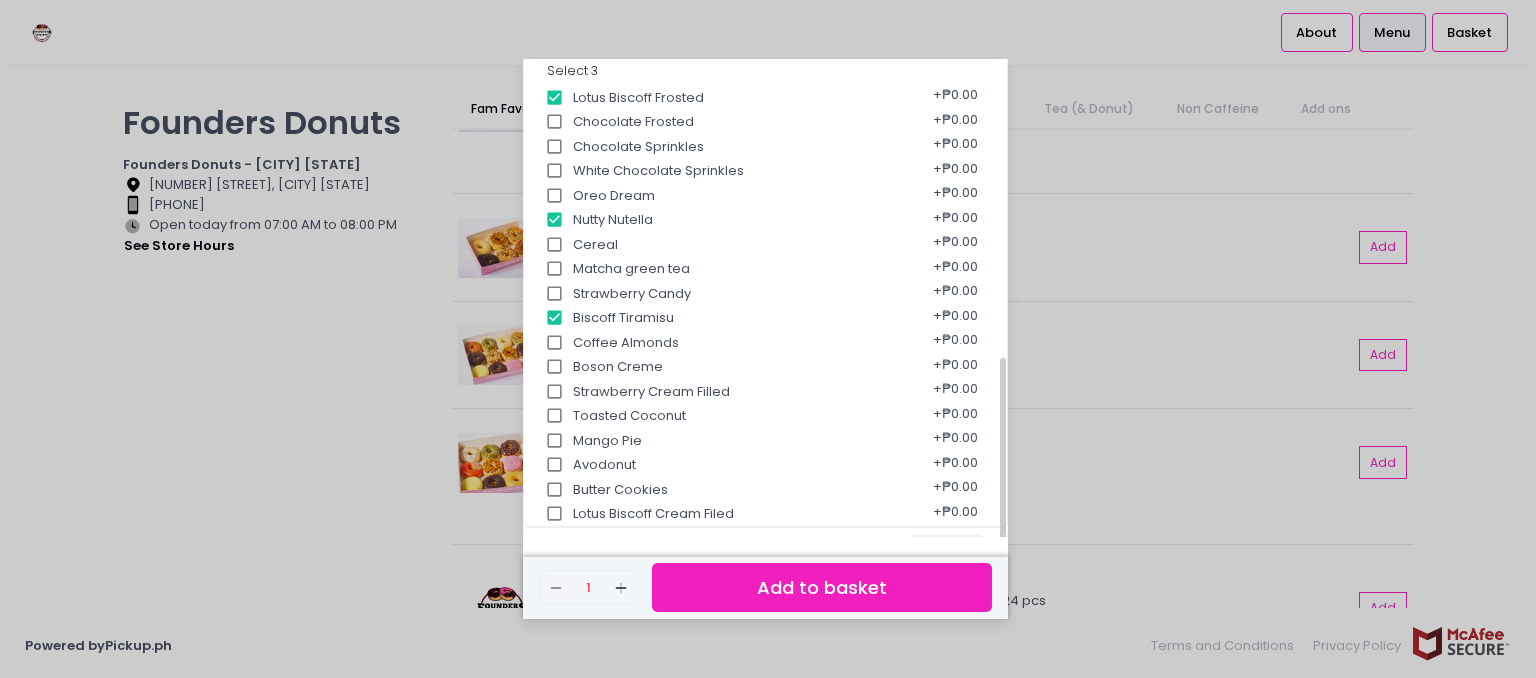 scroll, scrollTop: 583, scrollLeft: 0, axis: vertical 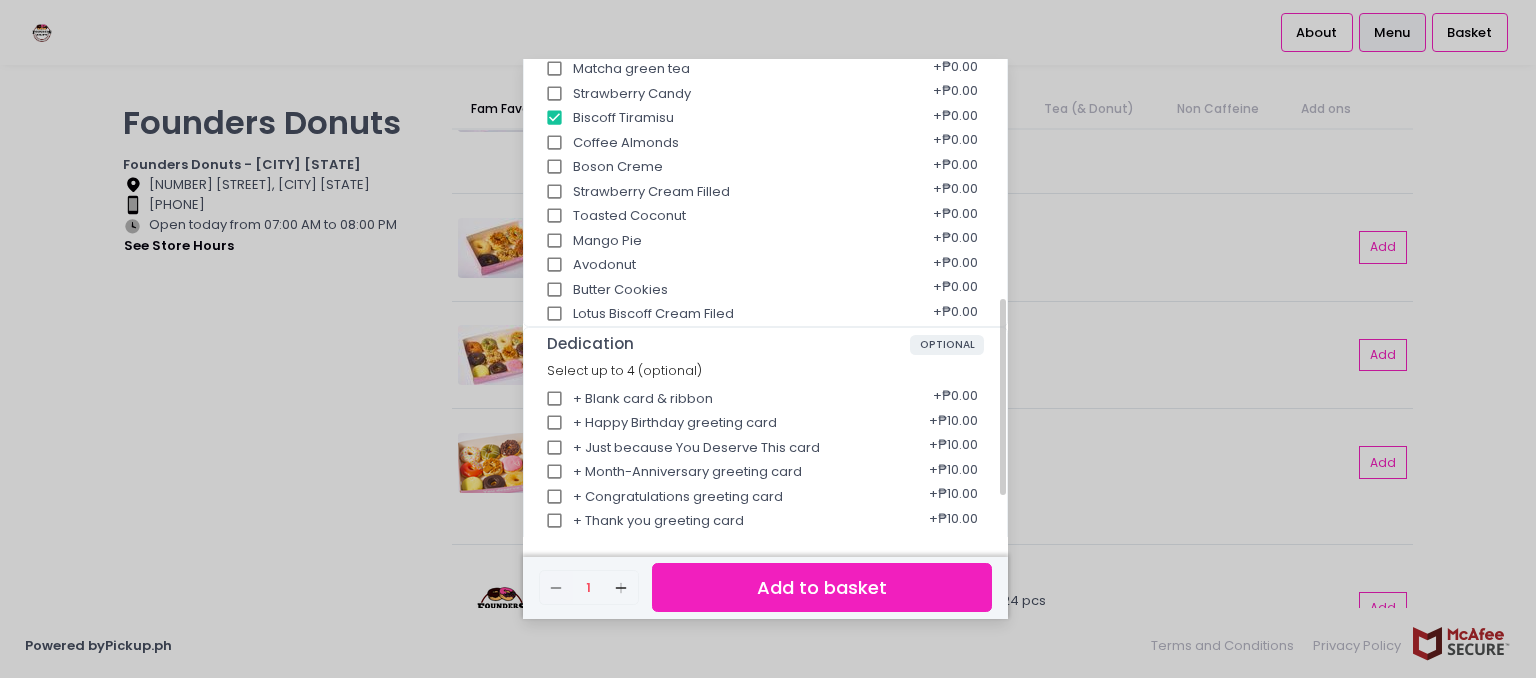 click on "Mango Pie" at bounding box center (555, 241) 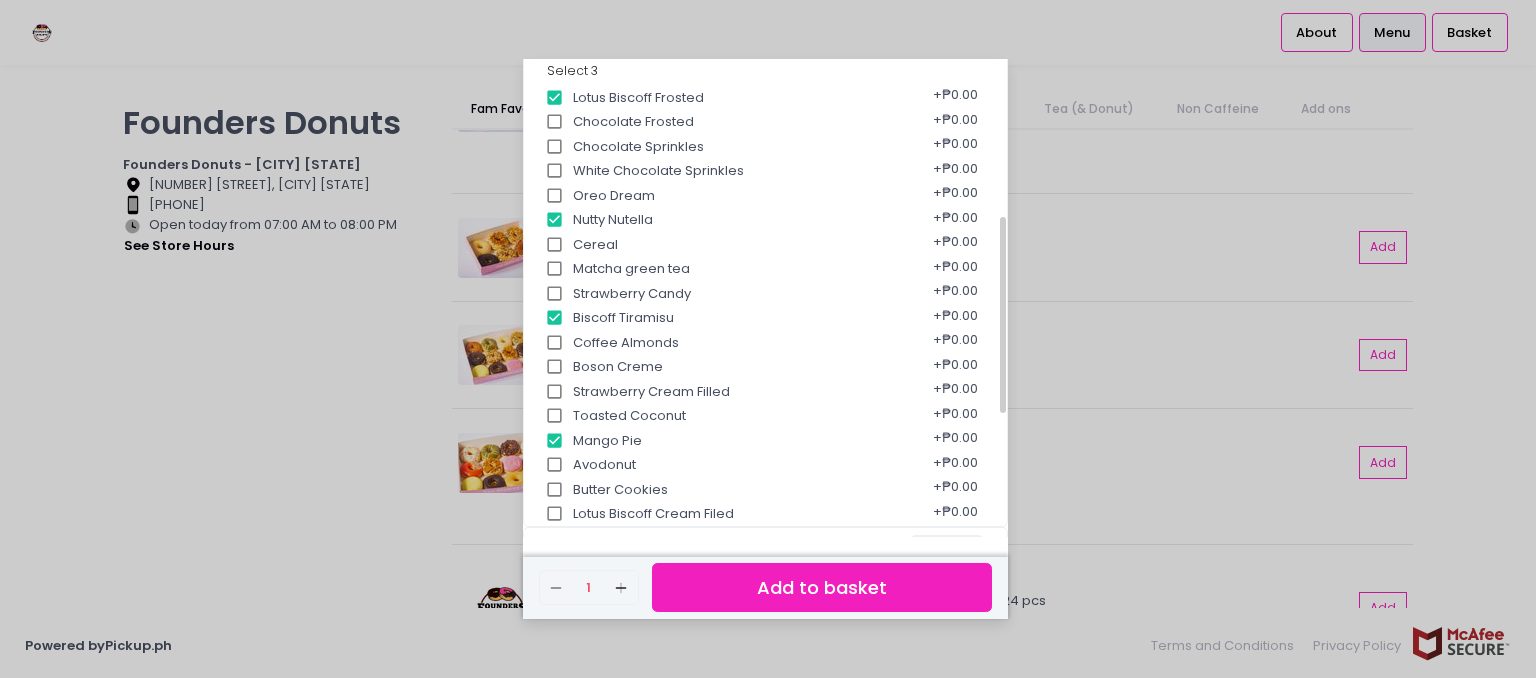 scroll, scrollTop: 483, scrollLeft: 0, axis: vertical 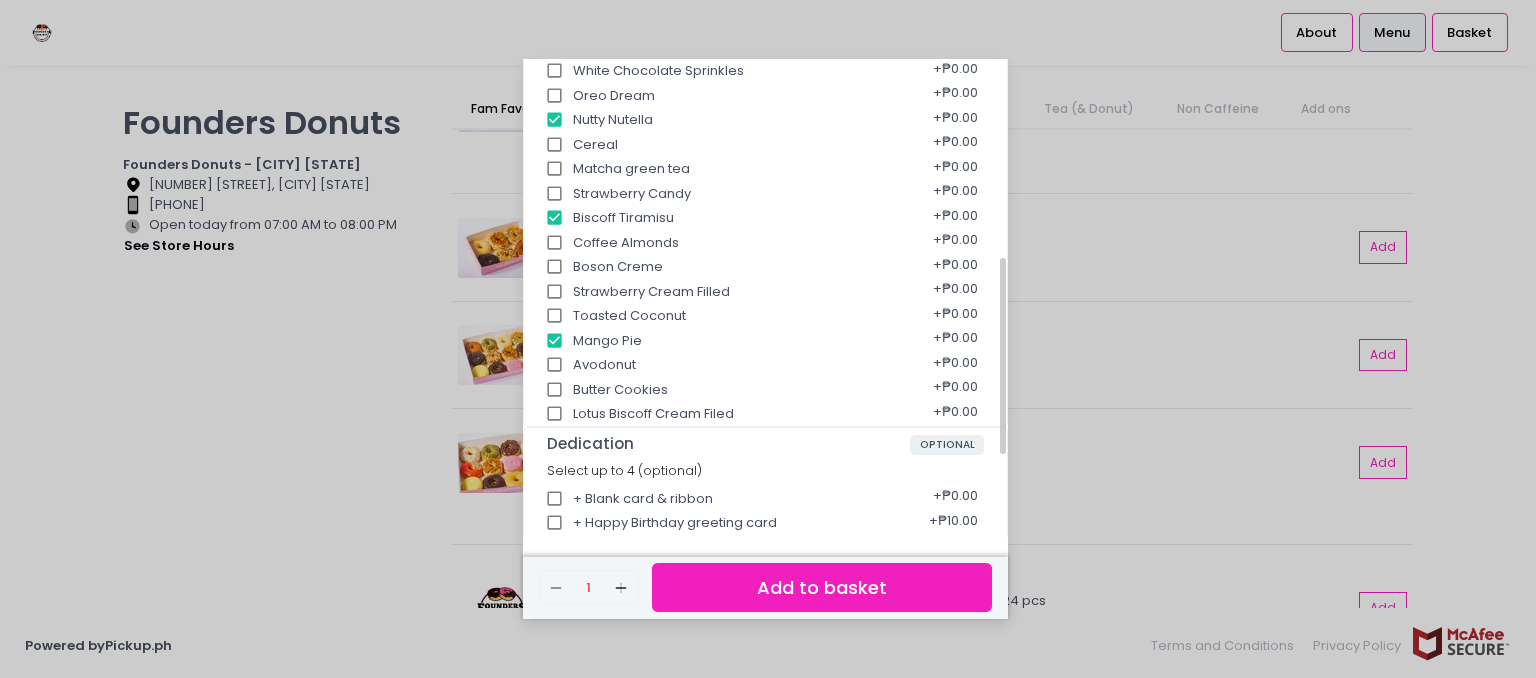 click on "Avodonut" at bounding box center (555, 365) 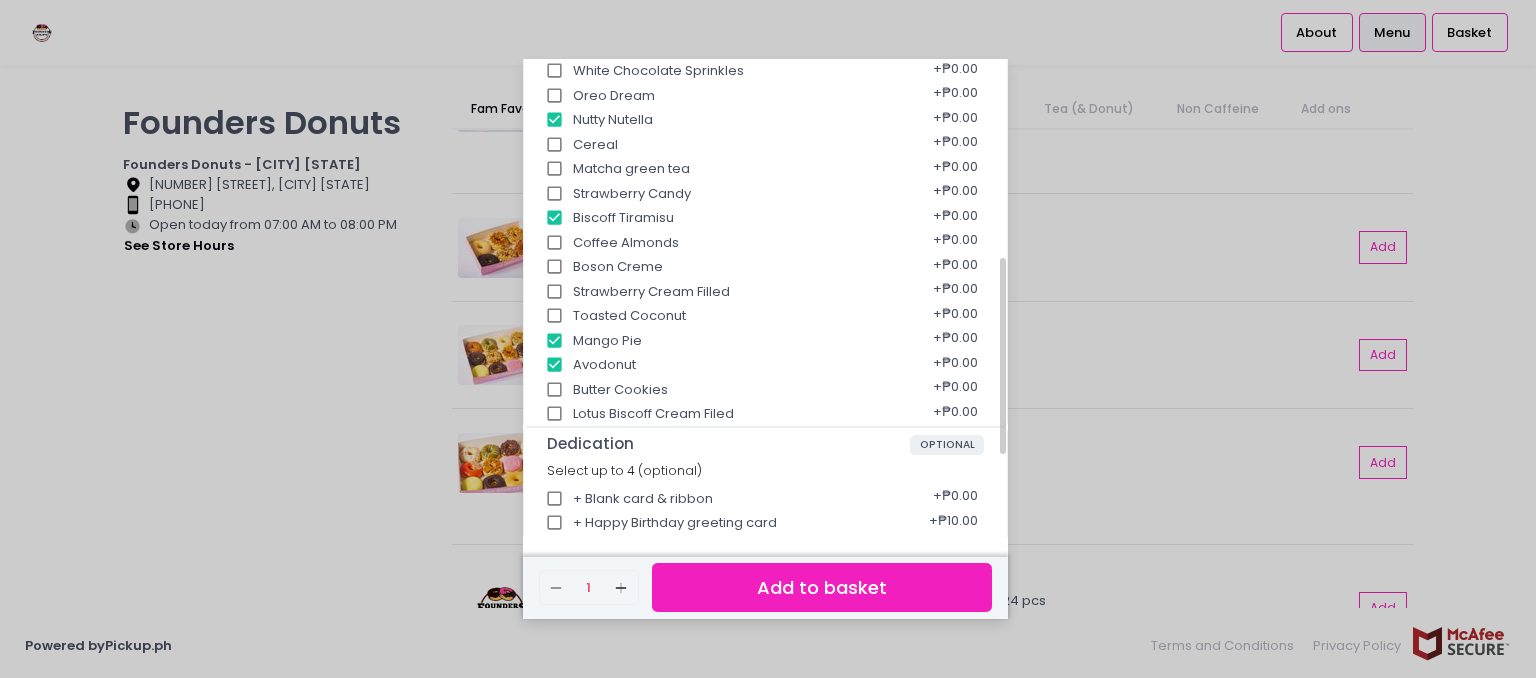 click on "Lotus Biscoff Cream Filed" at bounding box center (555, 414) 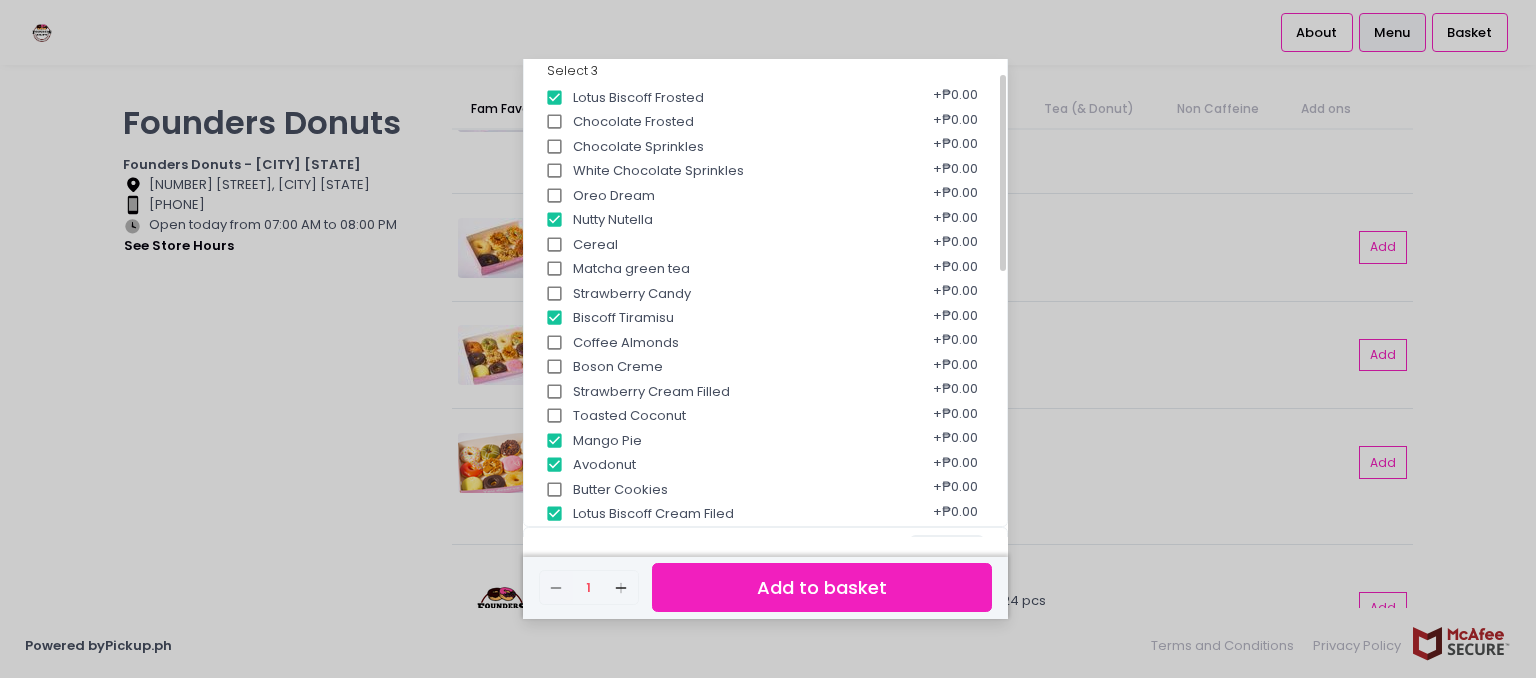 scroll, scrollTop: 283, scrollLeft: 0, axis: vertical 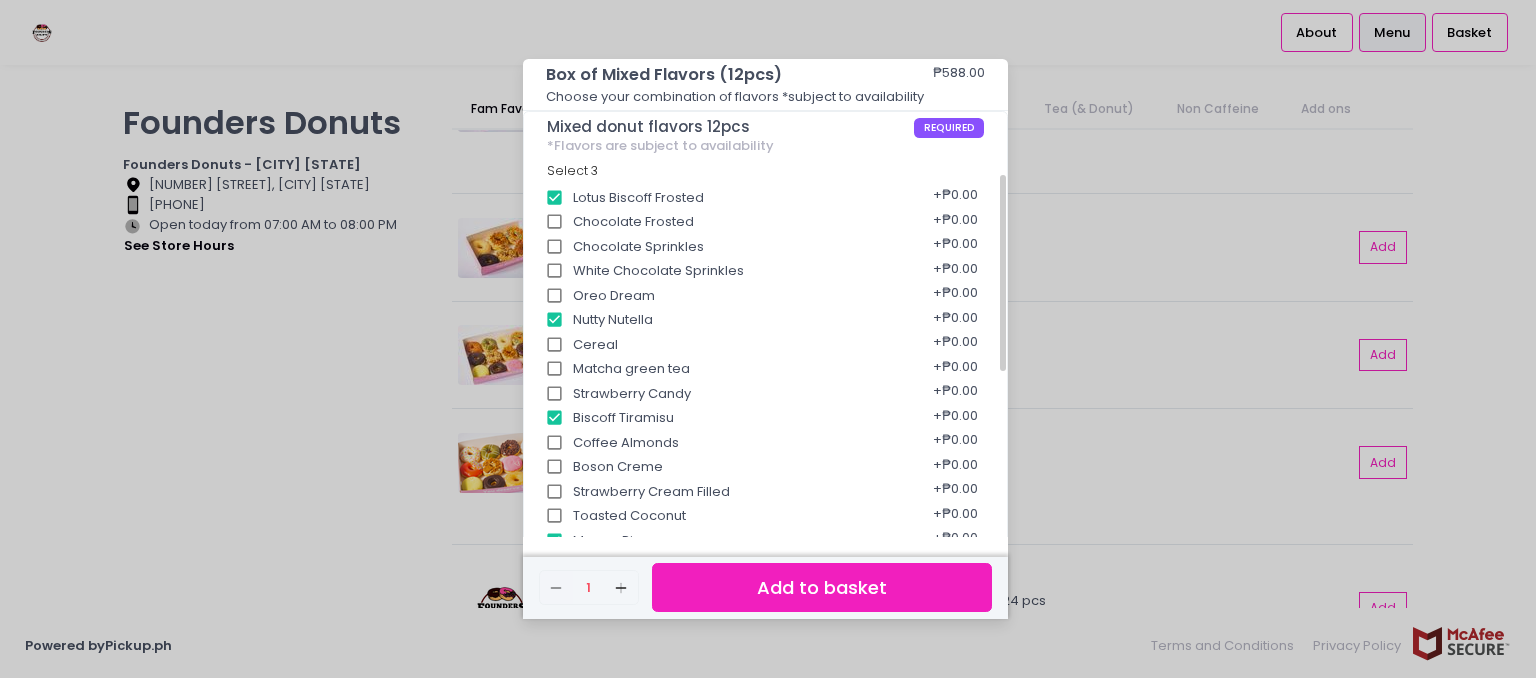 click on "Chocolate Frosted" at bounding box center [555, 222] 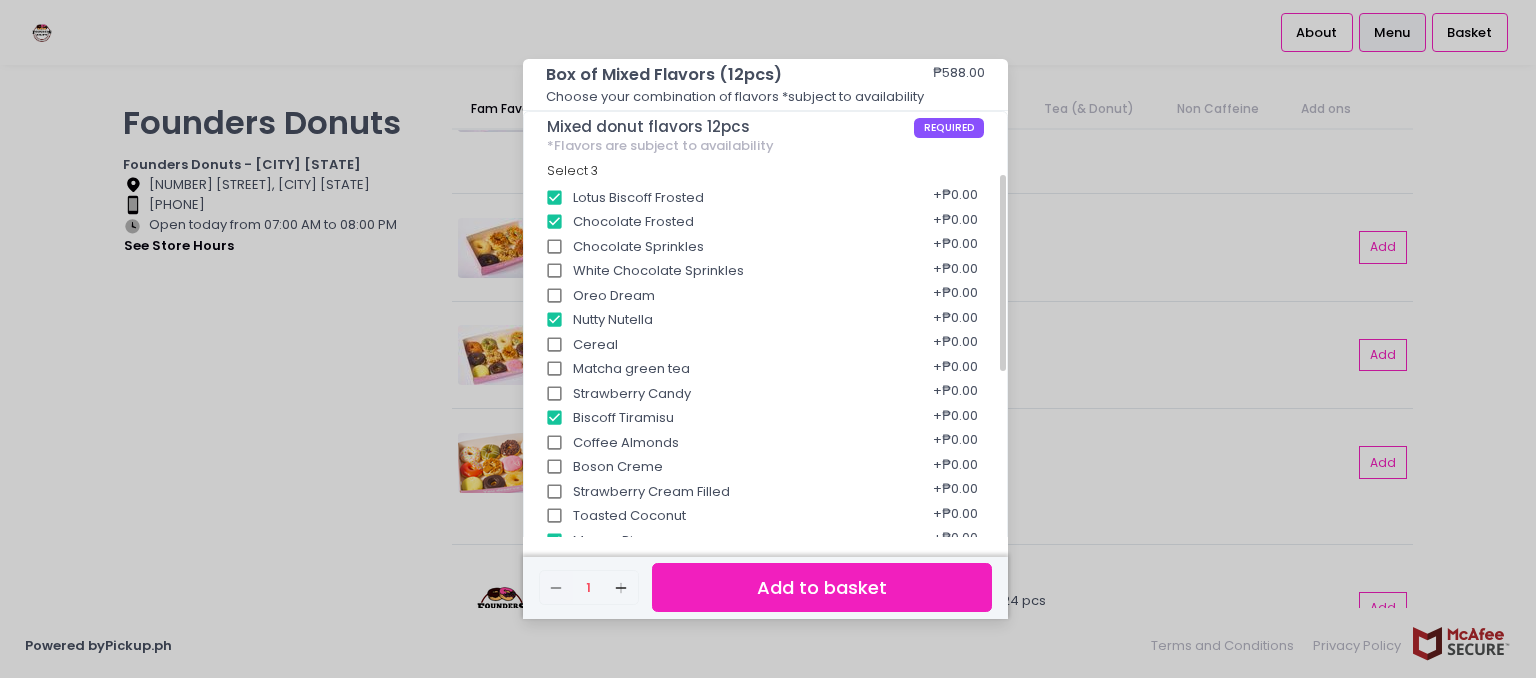 click on "White Chocolate Sprinkles" at bounding box center (555, 271) 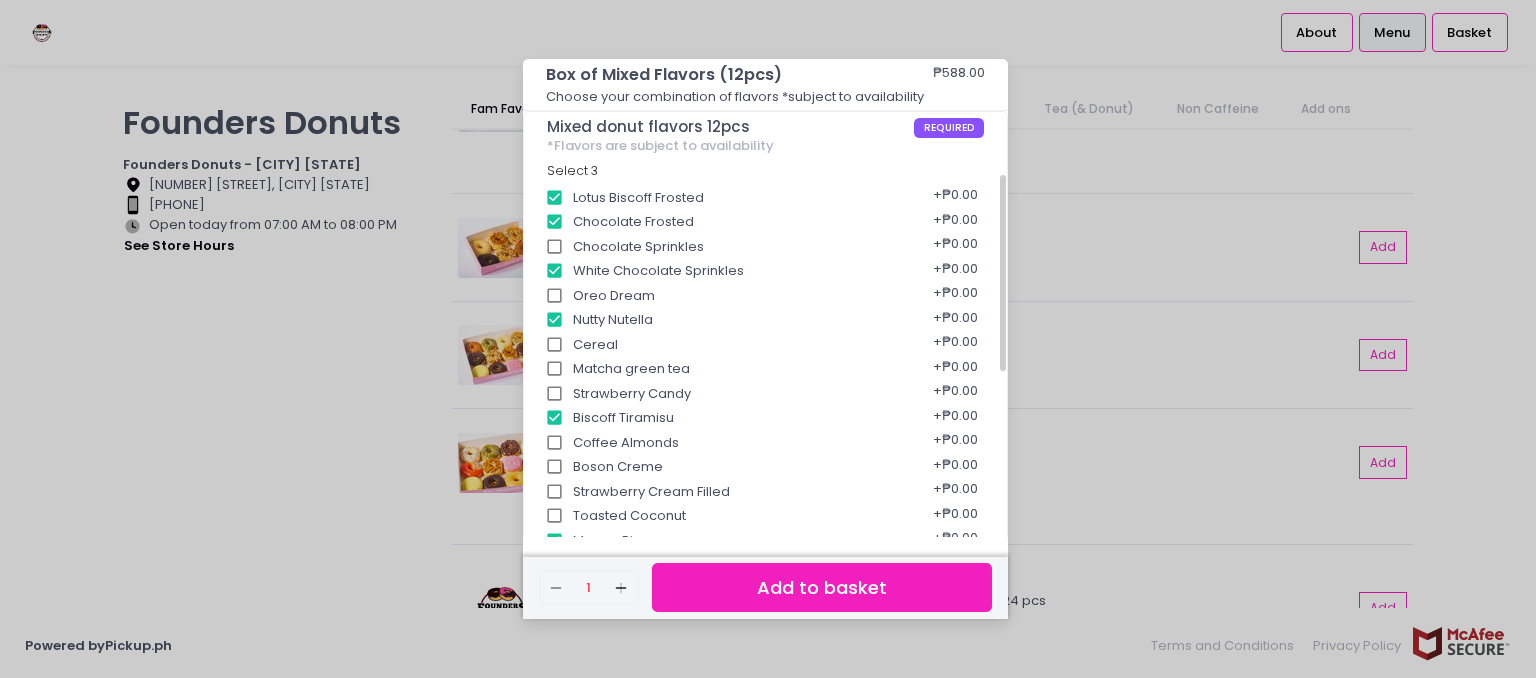 click on "Oreo Dream" at bounding box center (555, 296) 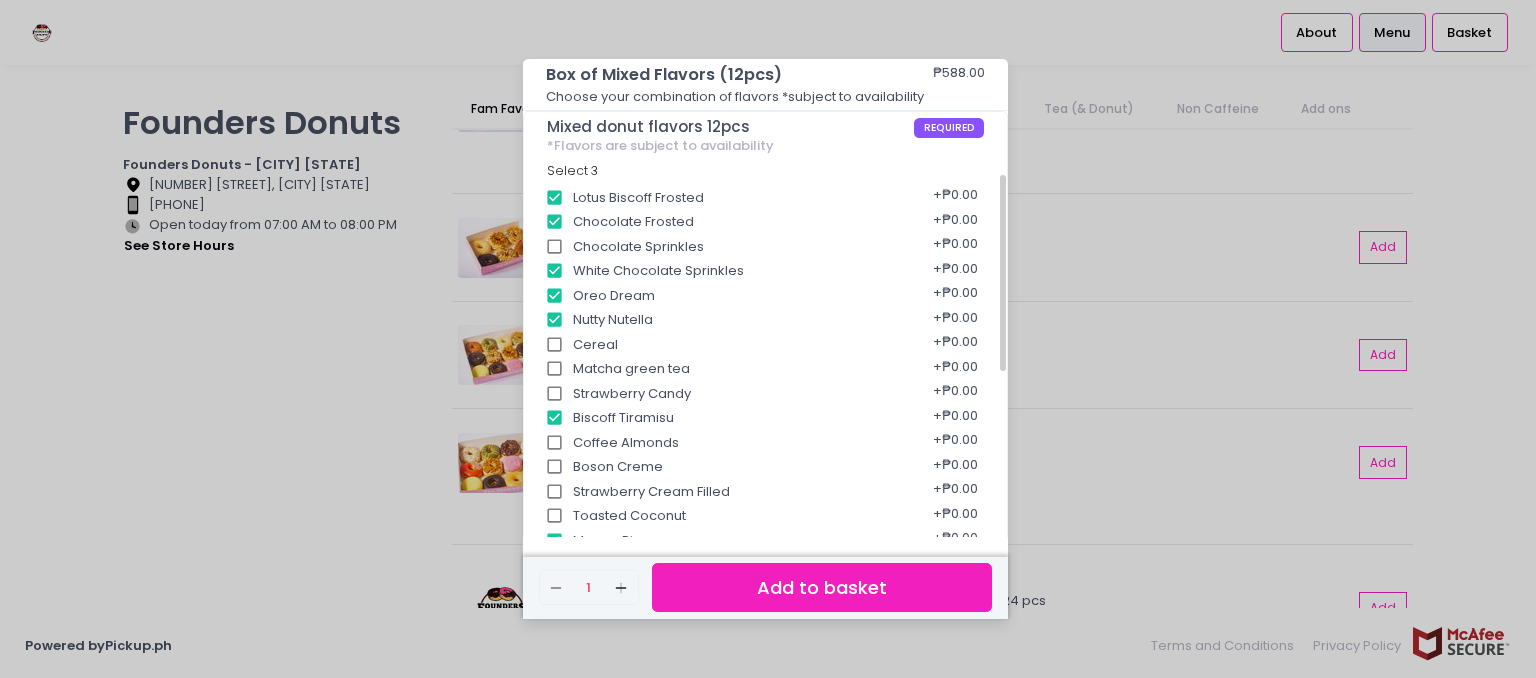 scroll, scrollTop: 383, scrollLeft: 0, axis: vertical 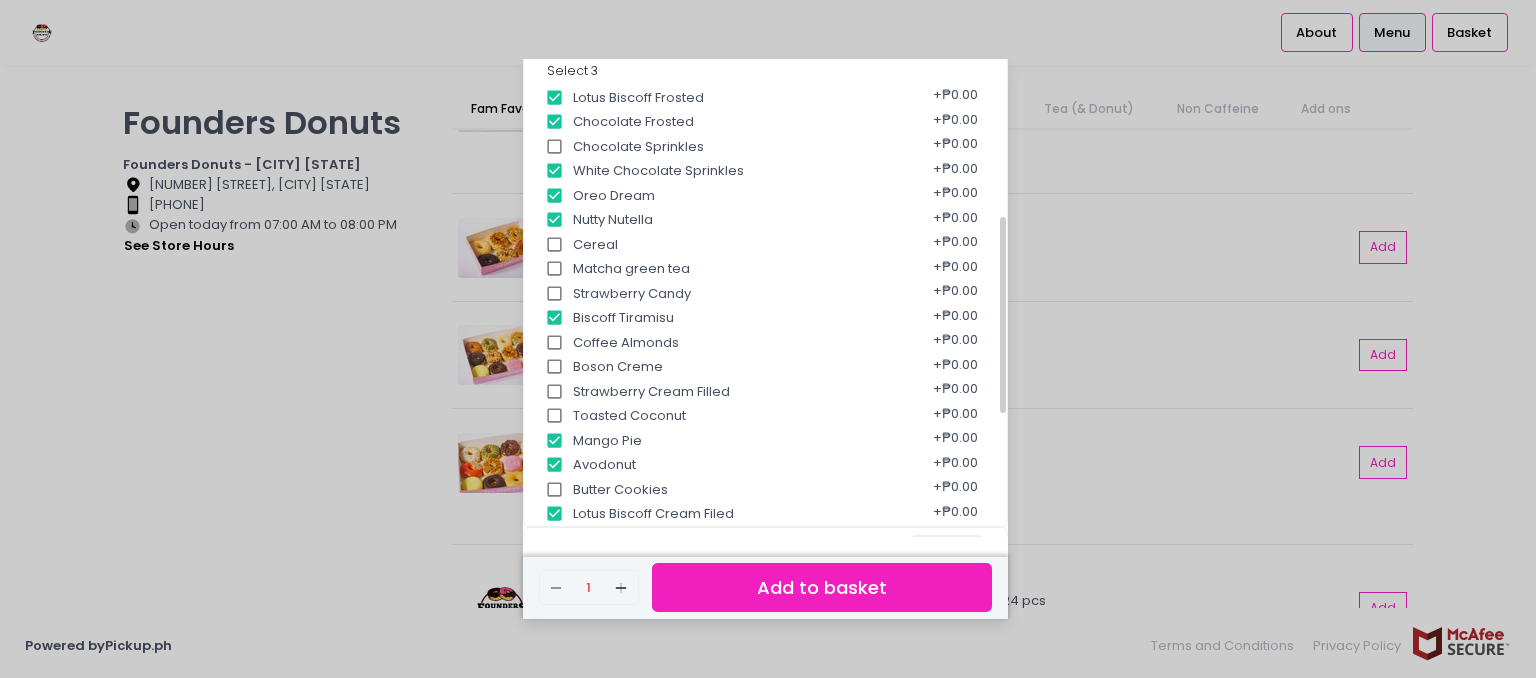 click on "Coffee Almonds" at bounding box center [555, 343] 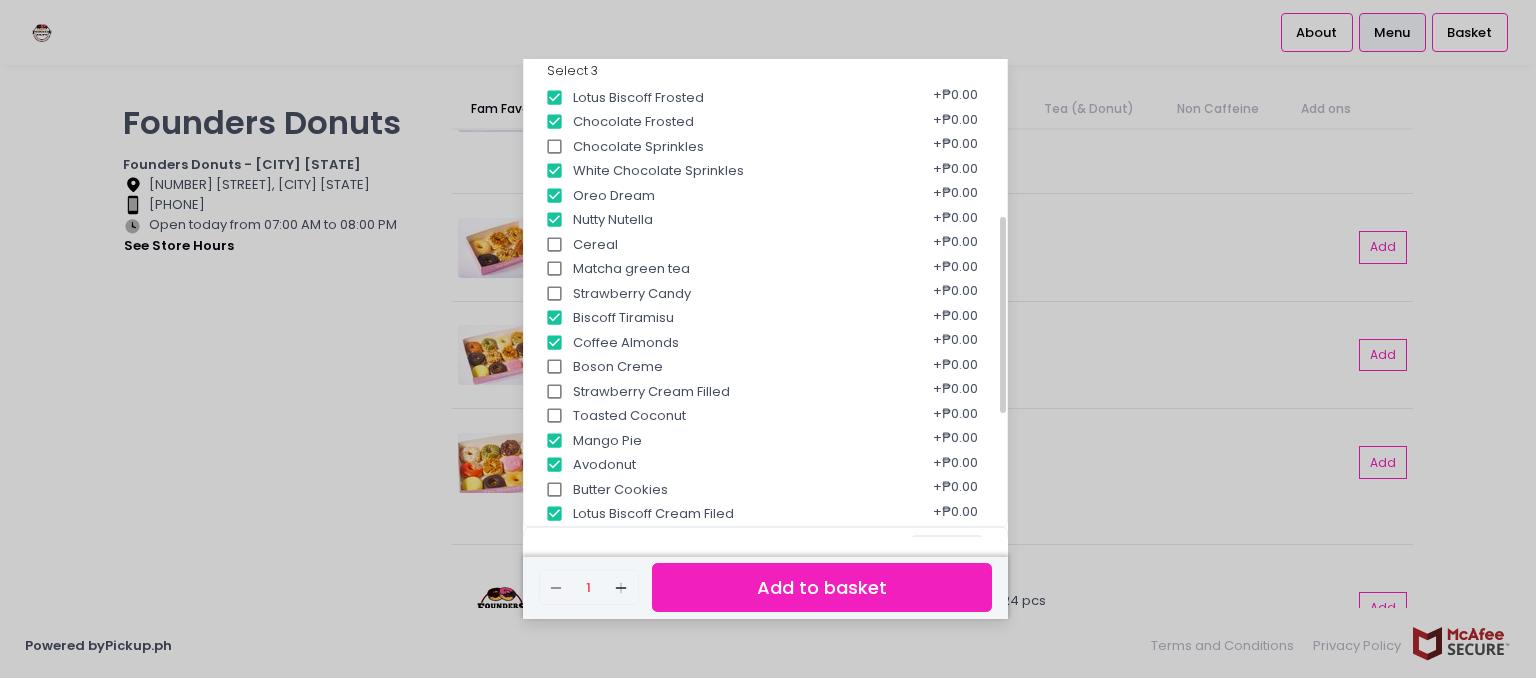 scroll, scrollTop: 483, scrollLeft: 0, axis: vertical 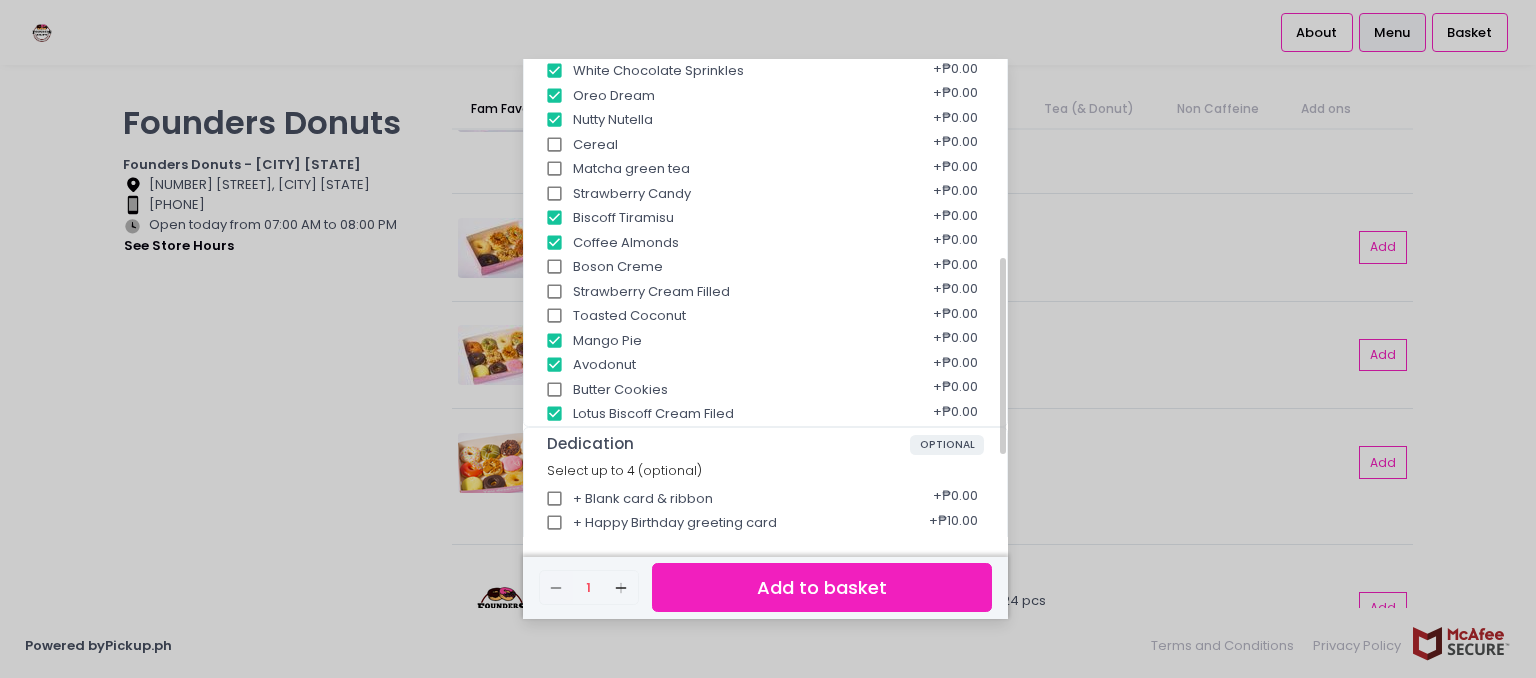 click on "Mango Pie" at bounding box center (555, 341) 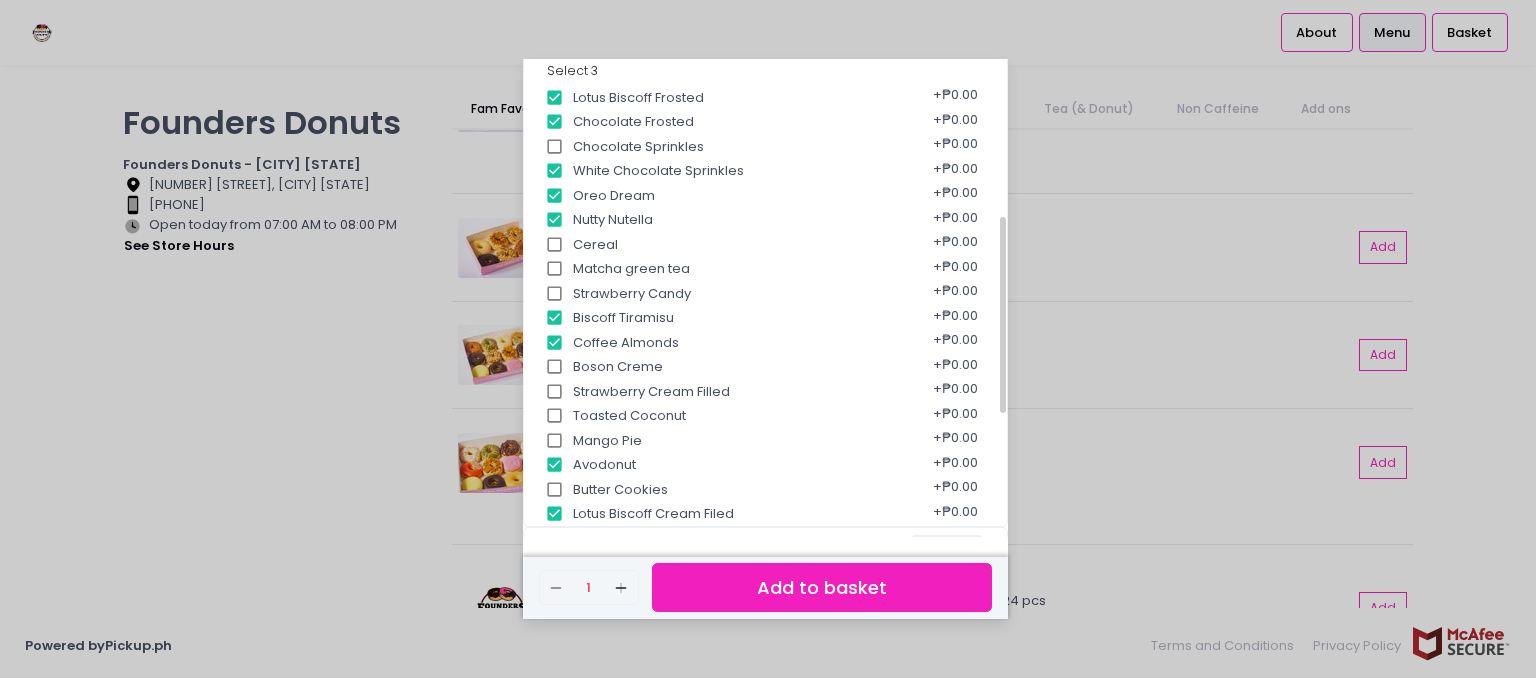 scroll, scrollTop: 483, scrollLeft: 0, axis: vertical 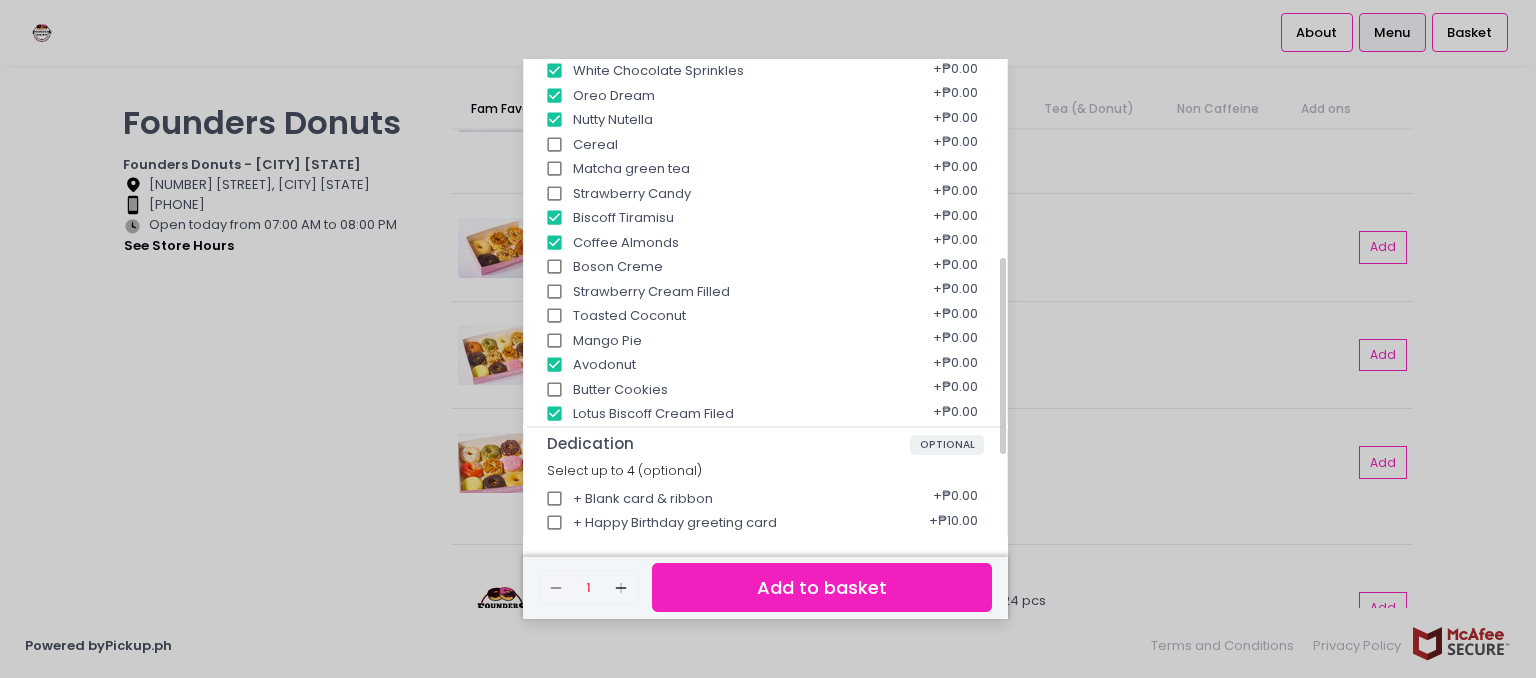 click on "Boson Creme" at bounding box center (555, 267) 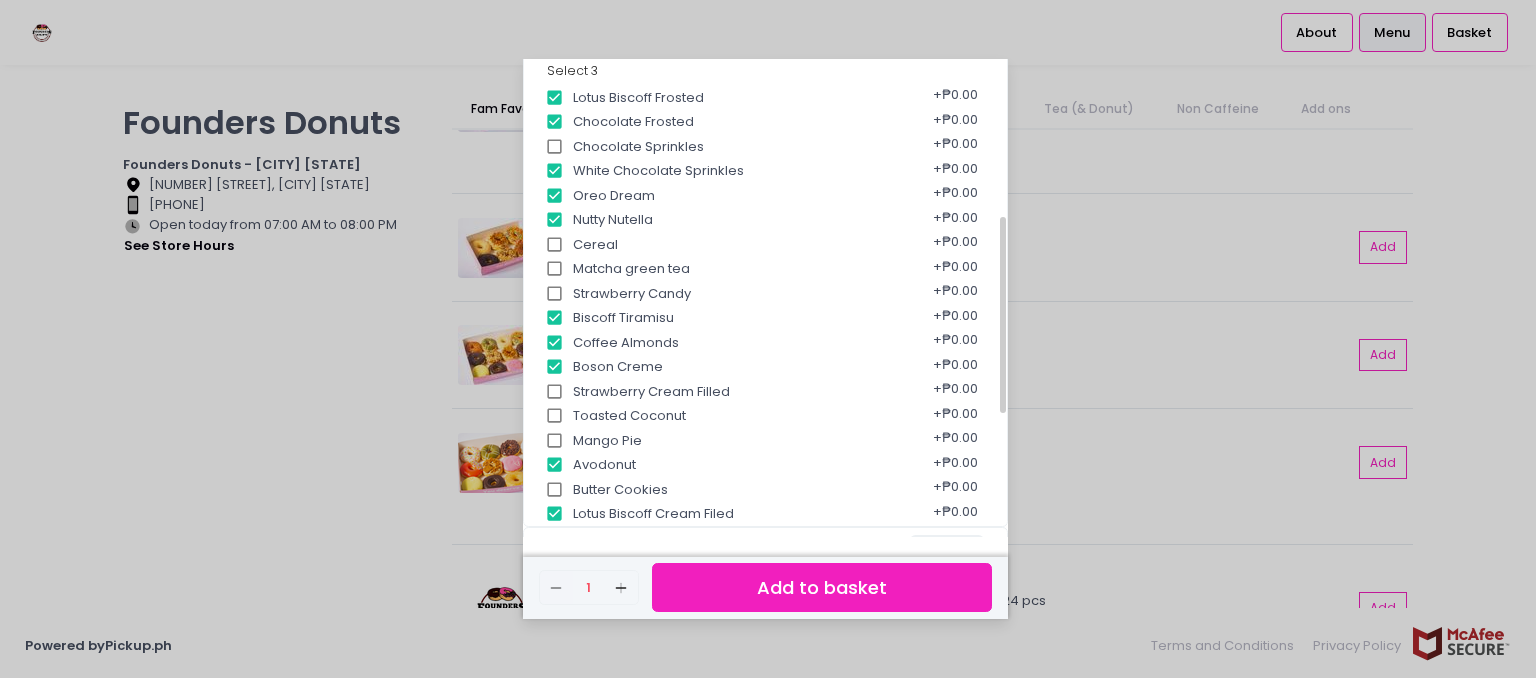 scroll, scrollTop: 283, scrollLeft: 0, axis: vertical 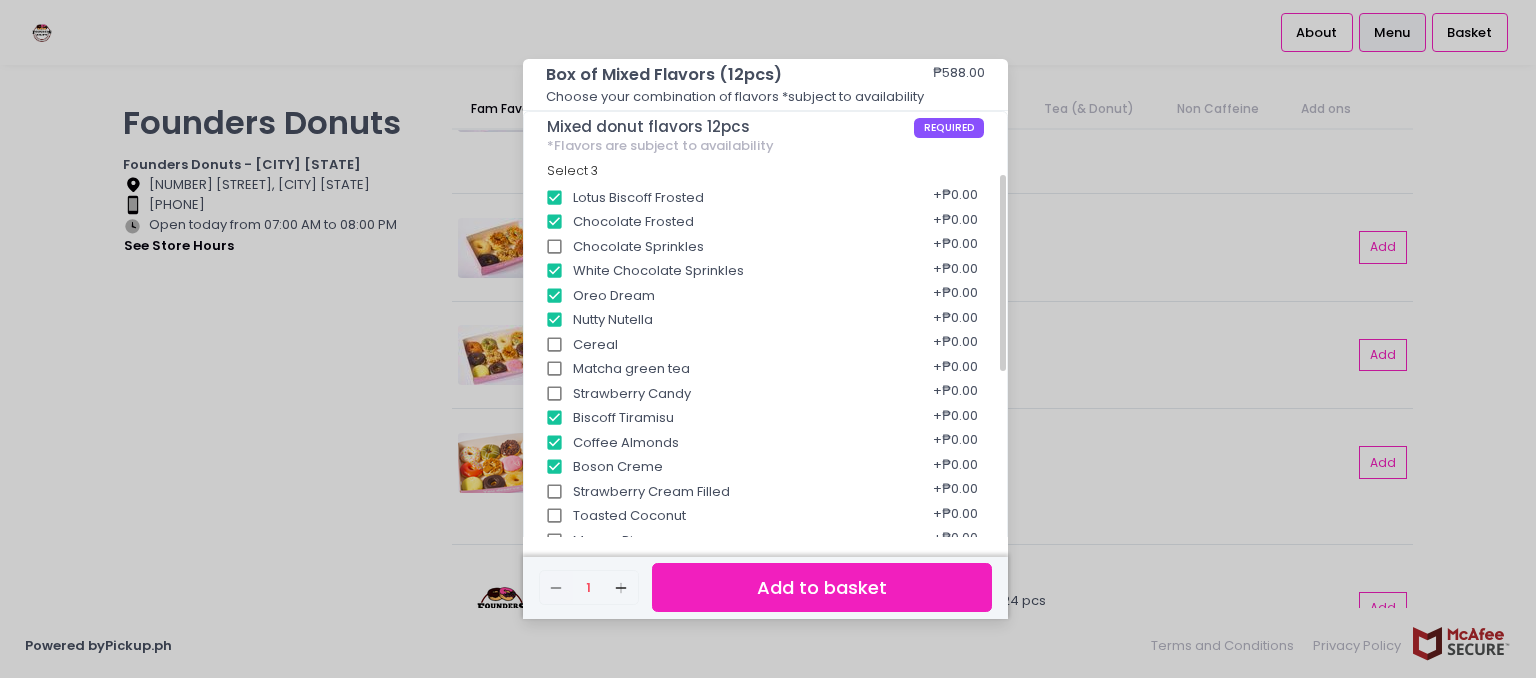 click on "Chocolate Sprinkles" at bounding box center [555, 247] 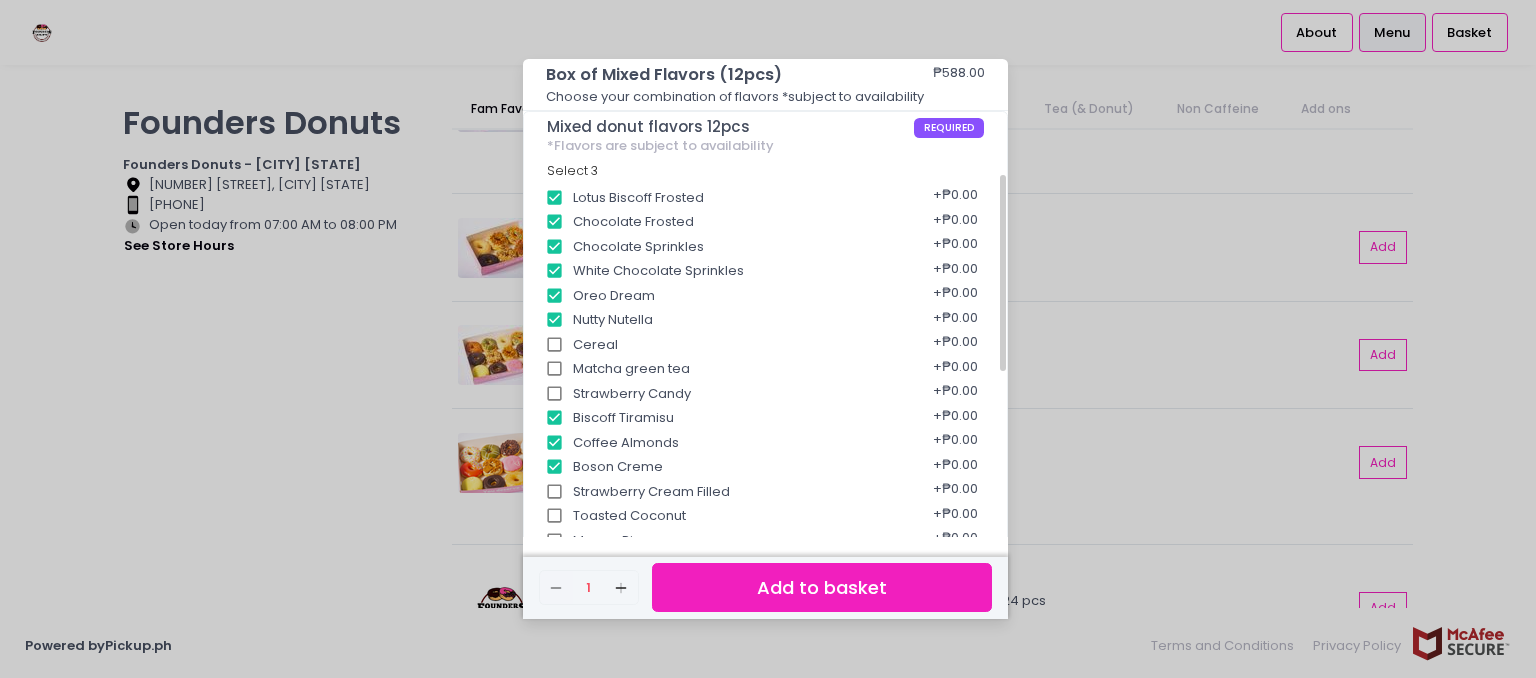 click on "Cereal" at bounding box center [555, 345] 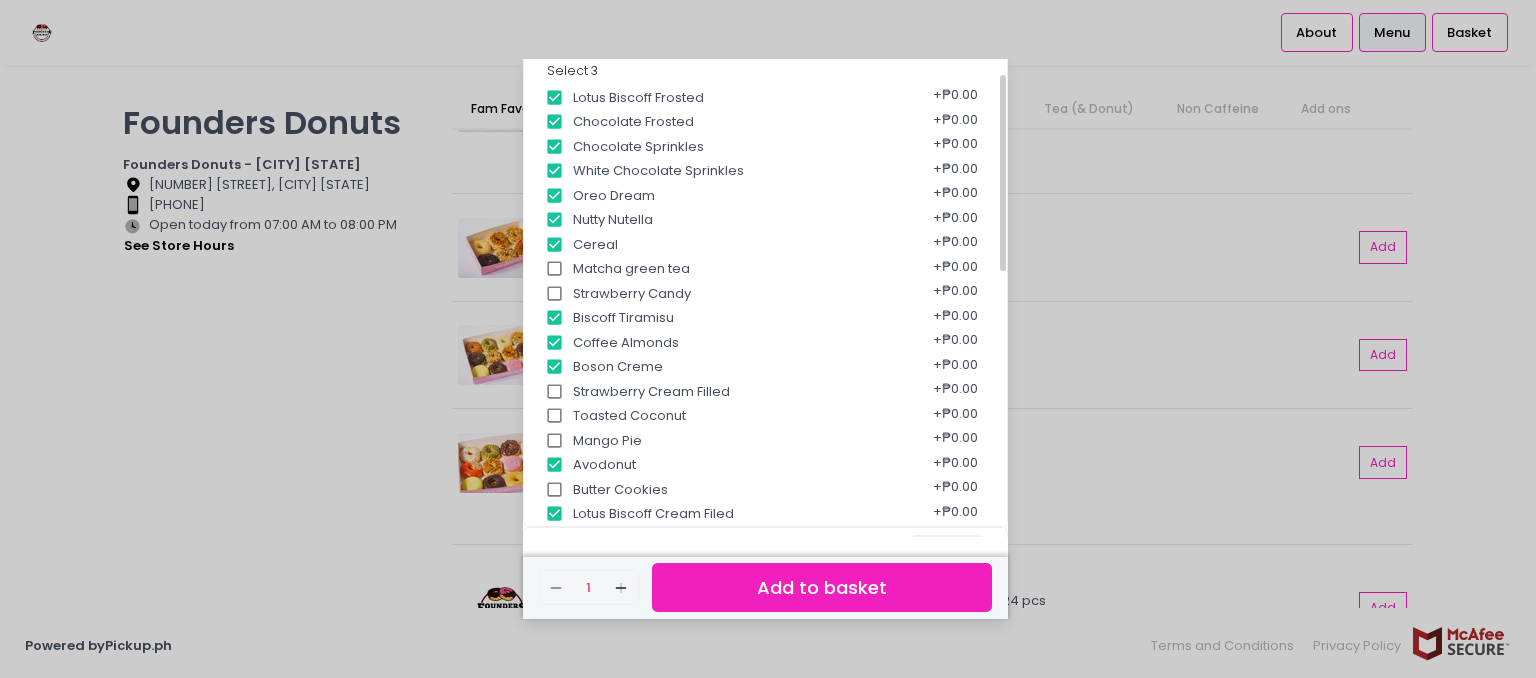 scroll, scrollTop: 283, scrollLeft: 0, axis: vertical 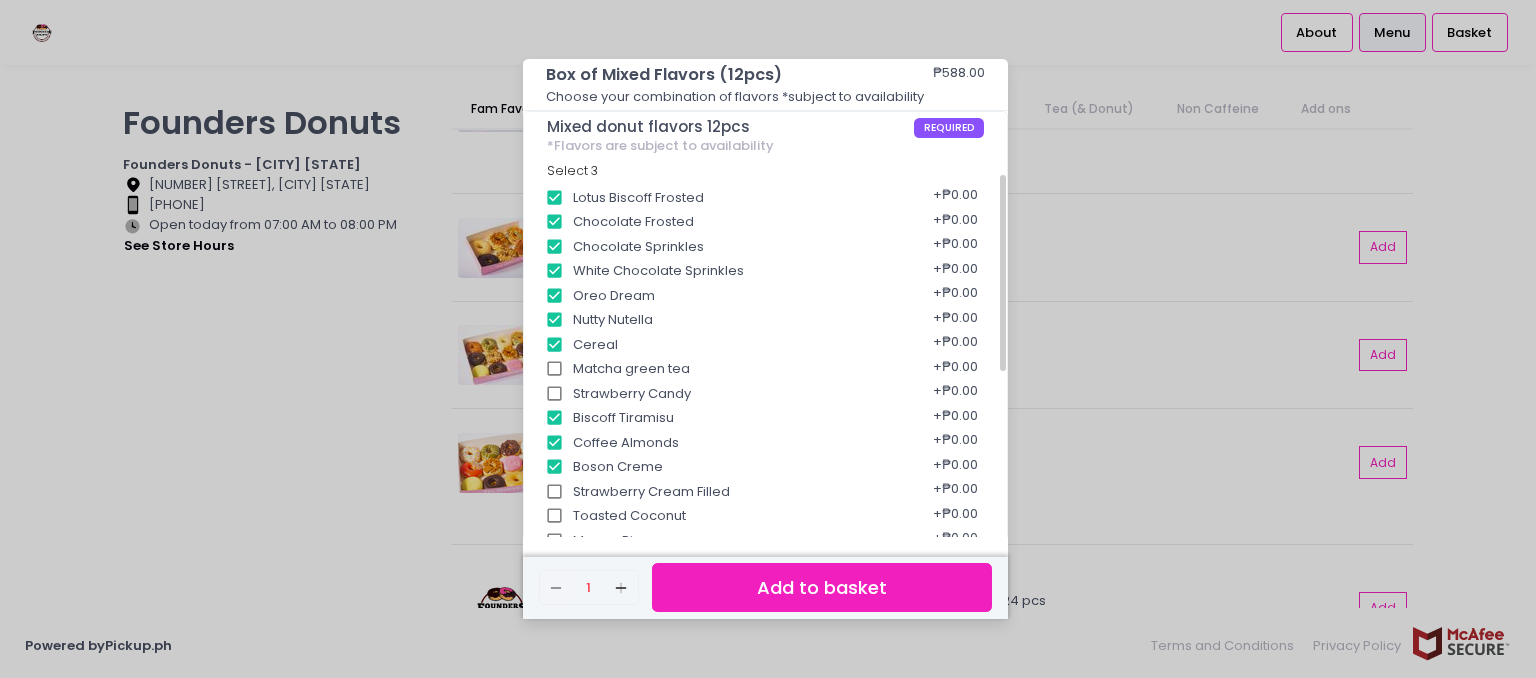 click on "White Chocolate Sprinkles" at bounding box center (555, 271) 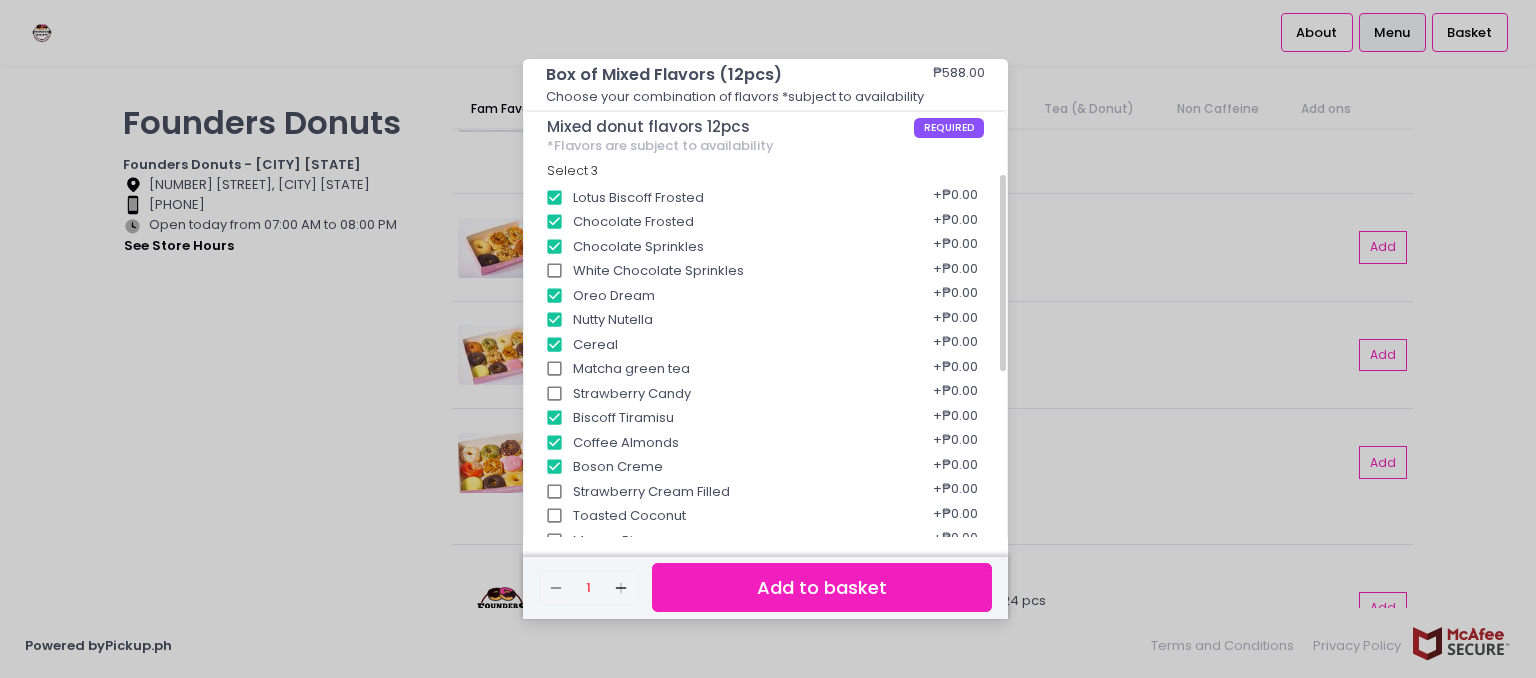 scroll, scrollTop: 383, scrollLeft: 0, axis: vertical 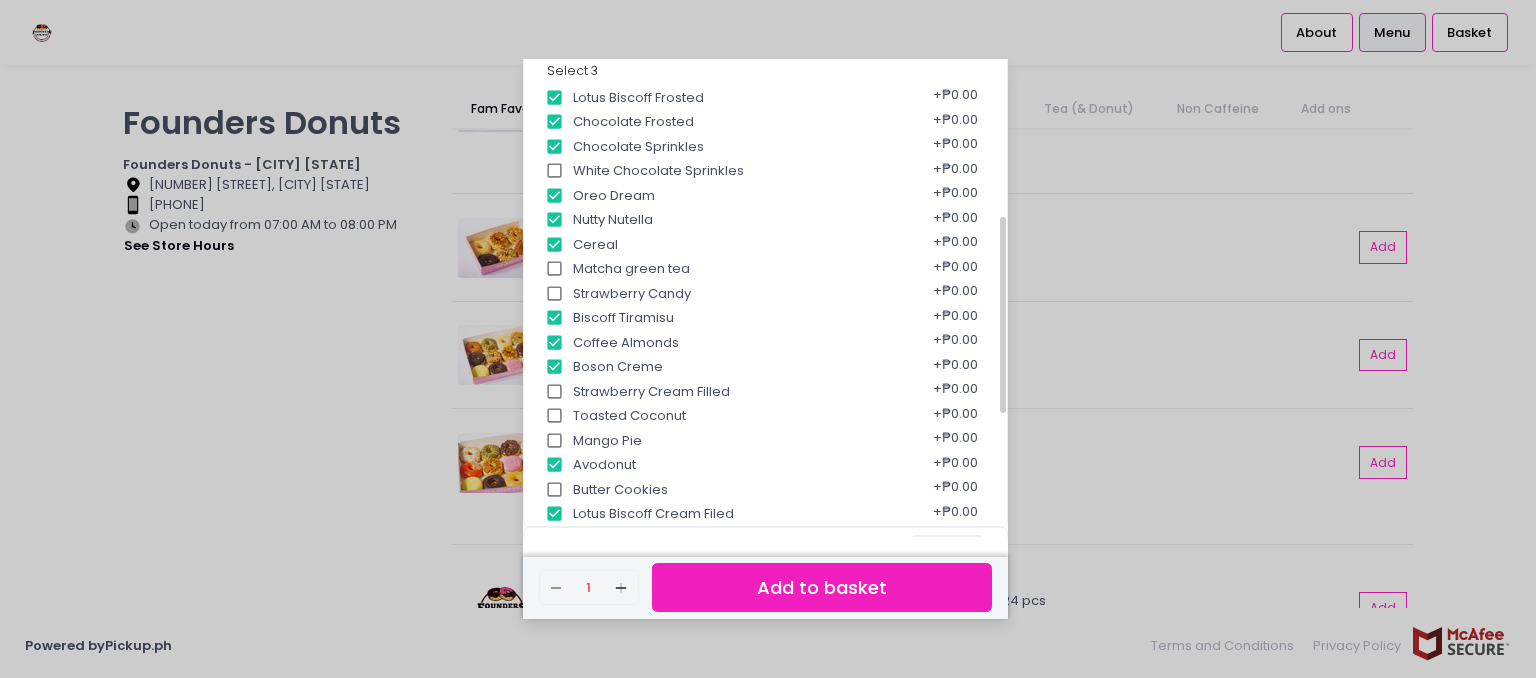 click on "Chocolate Sprinkles" at bounding box center (555, 147) 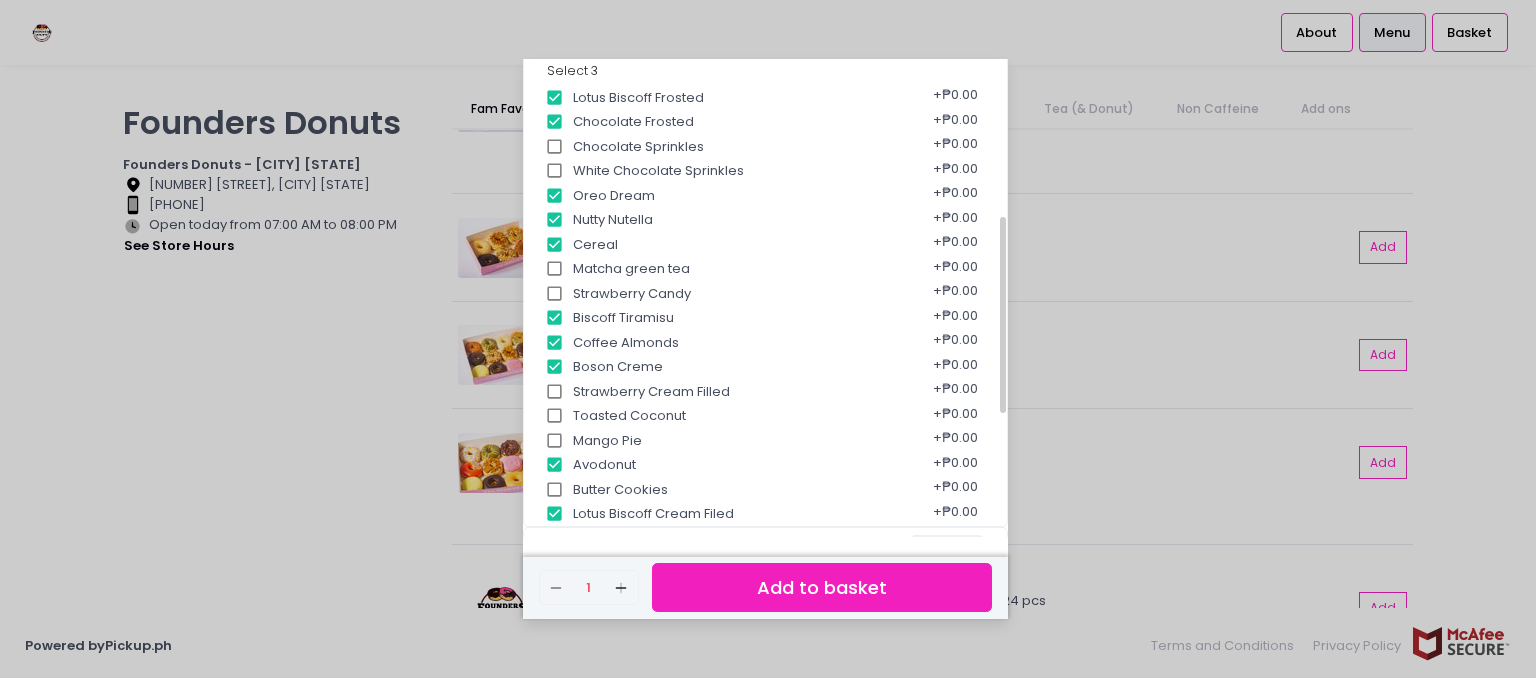 click on "Mango Pie" at bounding box center (555, 441) 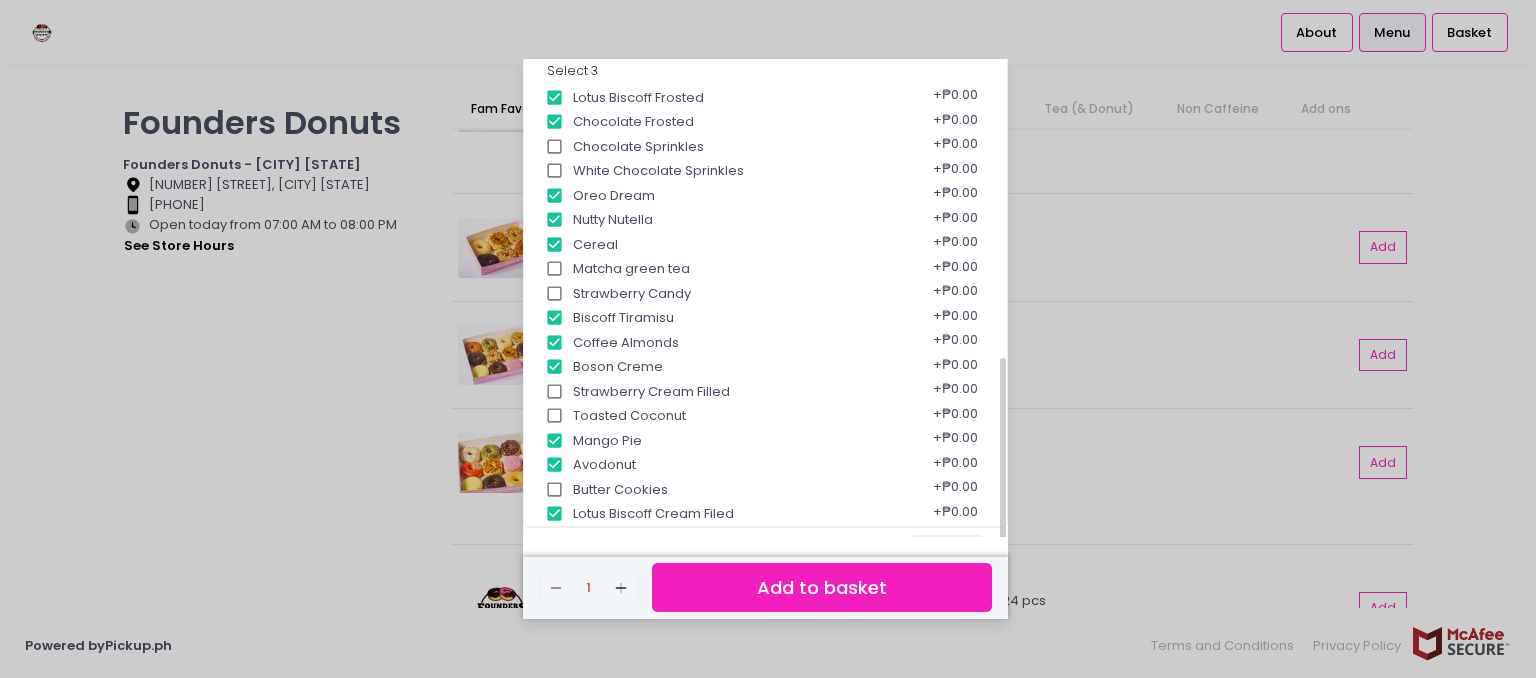 scroll, scrollTop: 483, scrollLeft: 0, axis: vertical 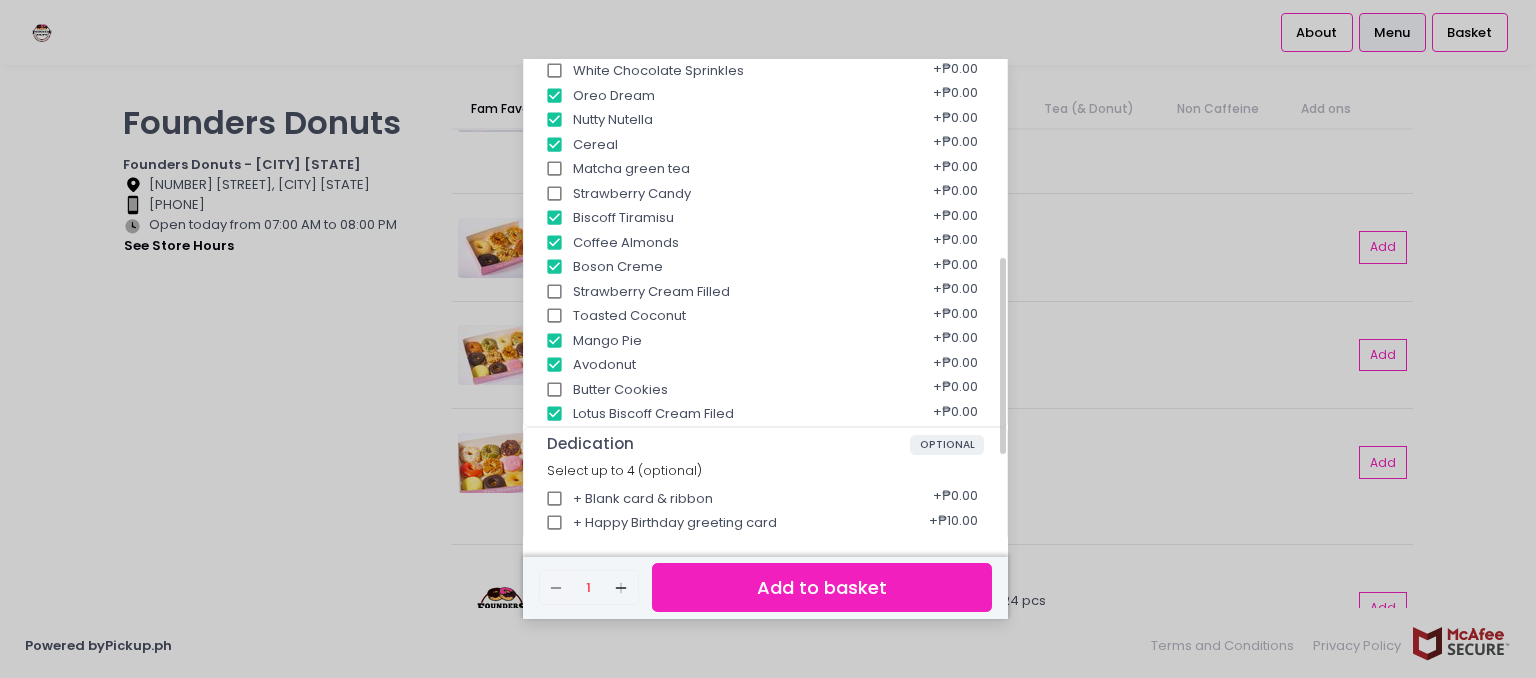 click on "Lotus Biscoff Cream Filed" at bounding box center (555, 414) 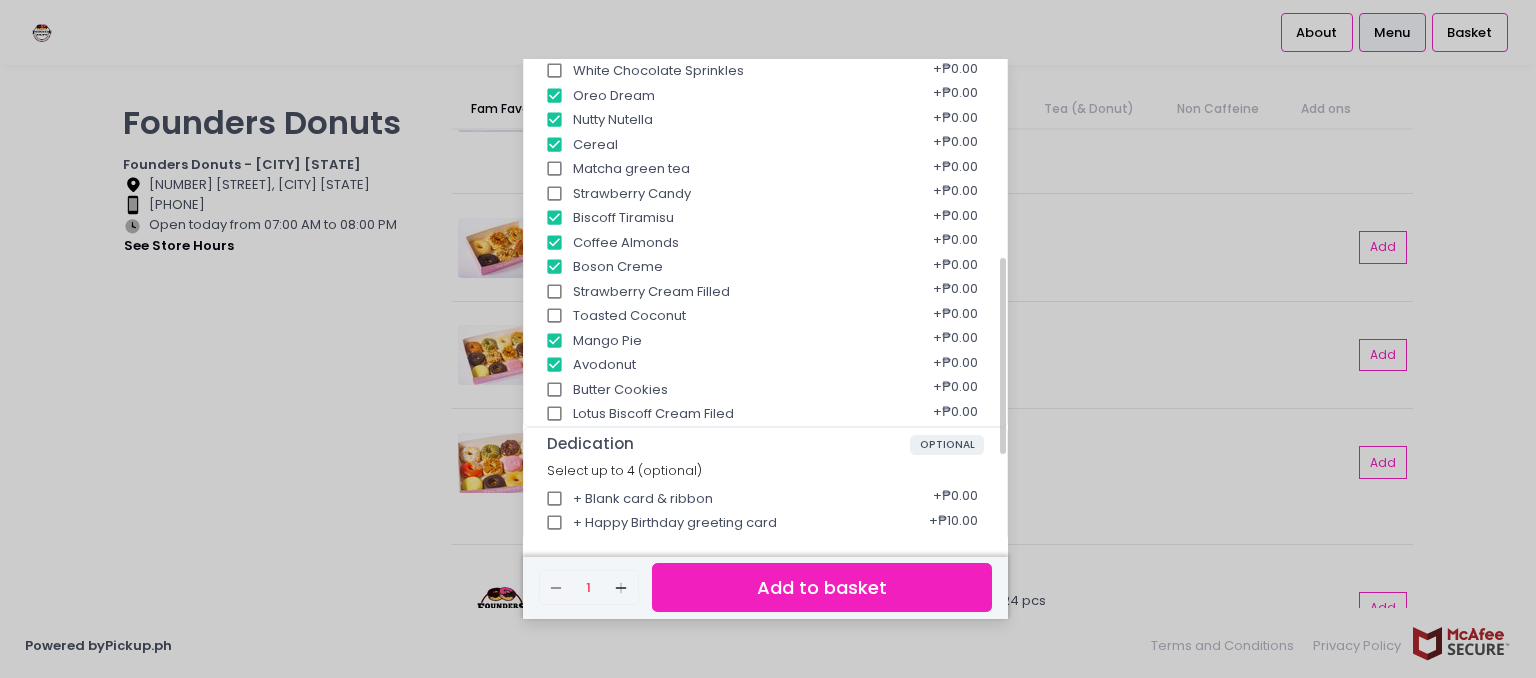 click on "Lotus Biscoff Cream Filed" at bounding box center [555, 414] 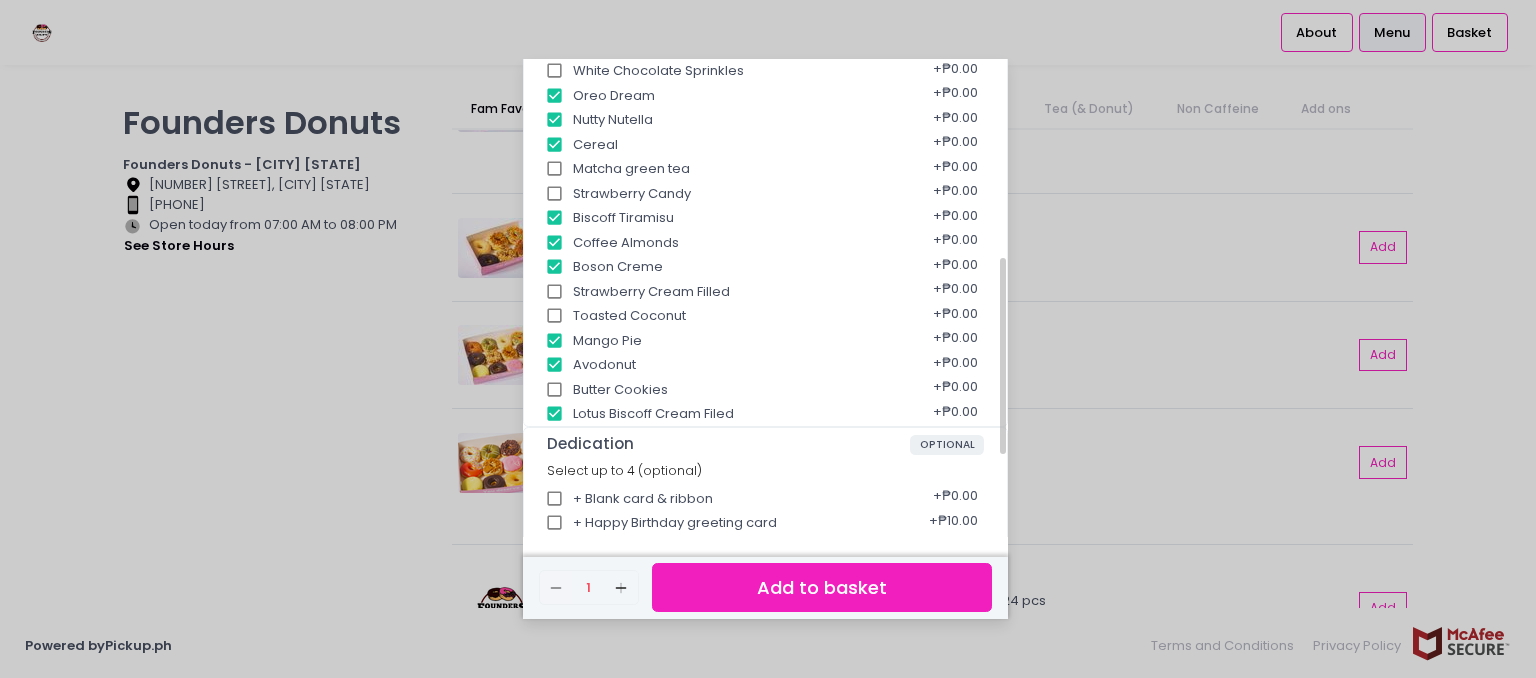 click on "Butter Cookies" at bounding box center [555, 390] 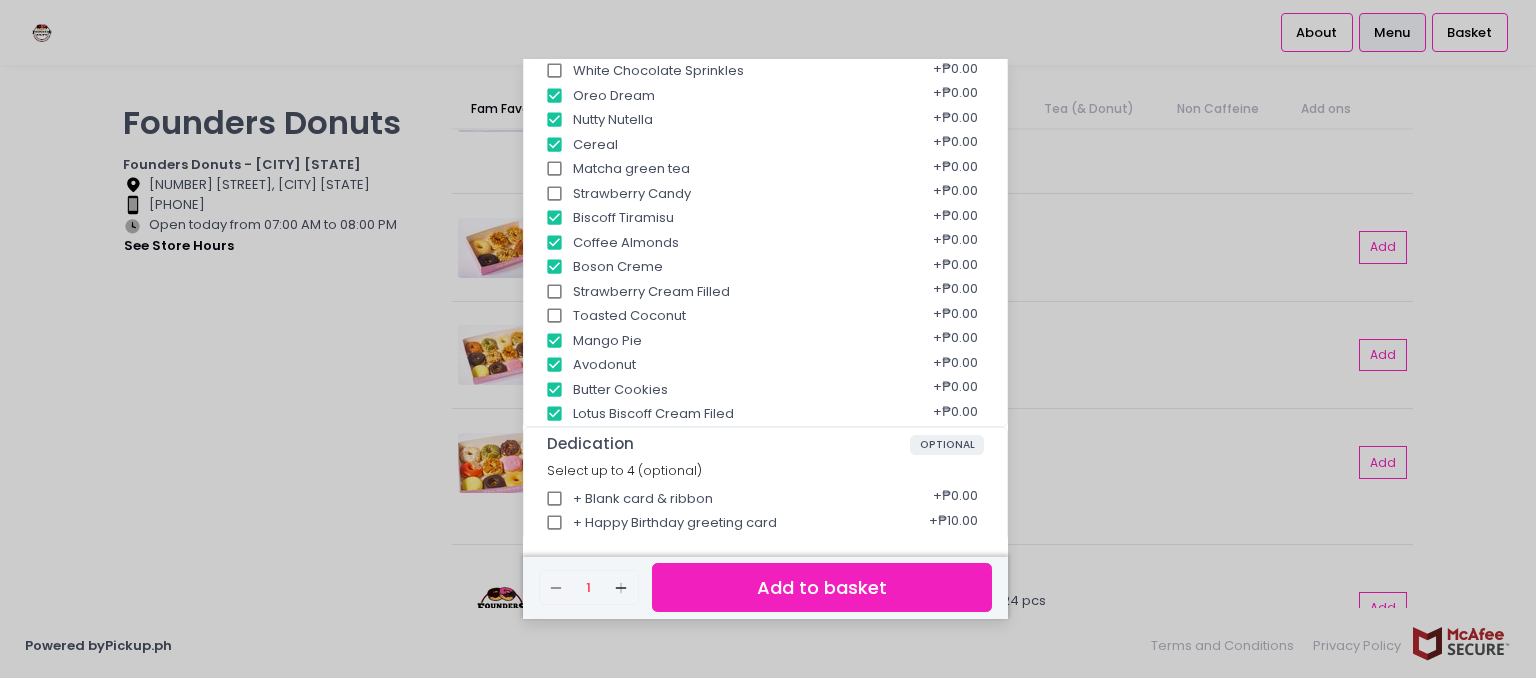 scroll, scrollTop: 683, scrollLeft: 0, axis: vertical 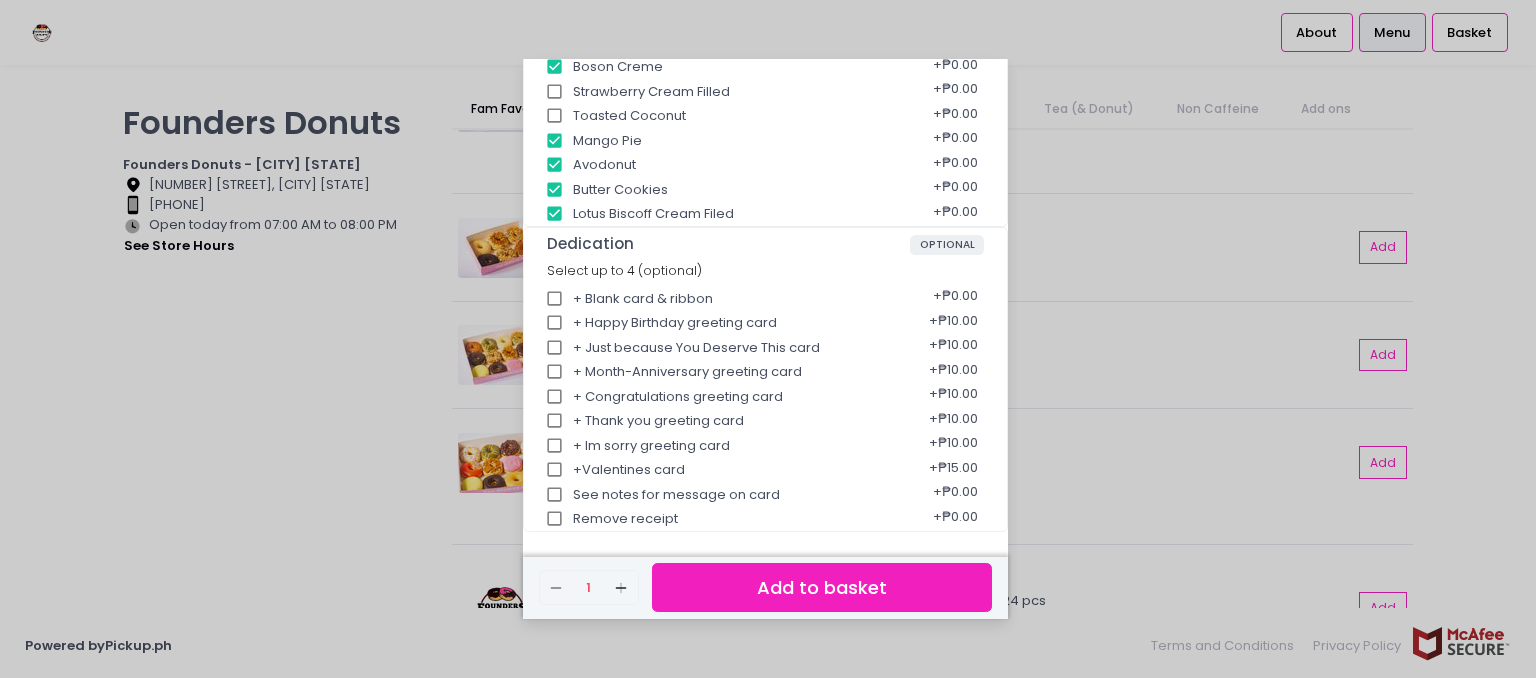 click on "Add to basket" at bounding box center (822, 587) 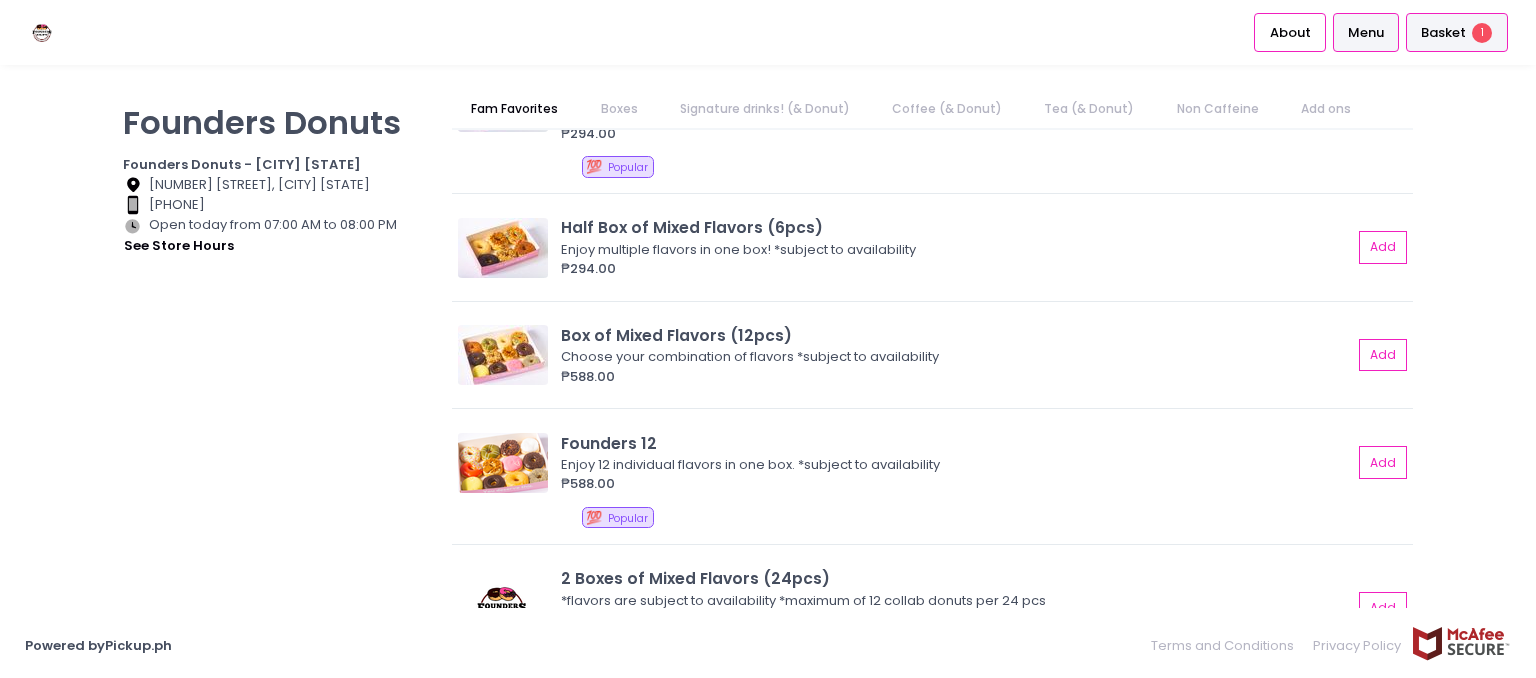 click on "Basket 1" at bounding box center (1457, 32) 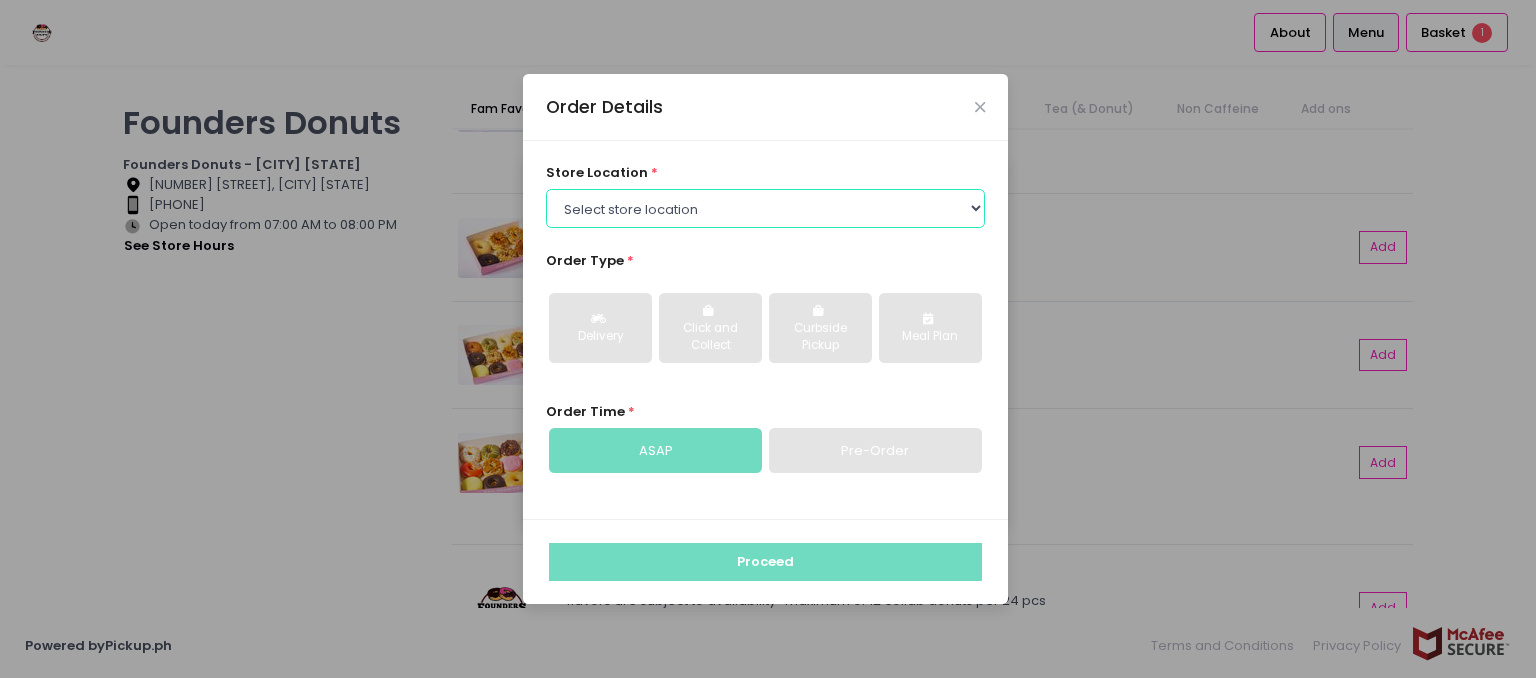 click on "Select store location Founders Donuts - [CITY] [STATE] Founders Donuts - [CITY] [STATE] Founders Donuts - [CITY], [STATE] Founders Donuts - [CITY] [STATE] Founders Donuts - [CITY], [STATE] Founders Donuts - [CITY] [STATE]" at bounding box center [766, 208] 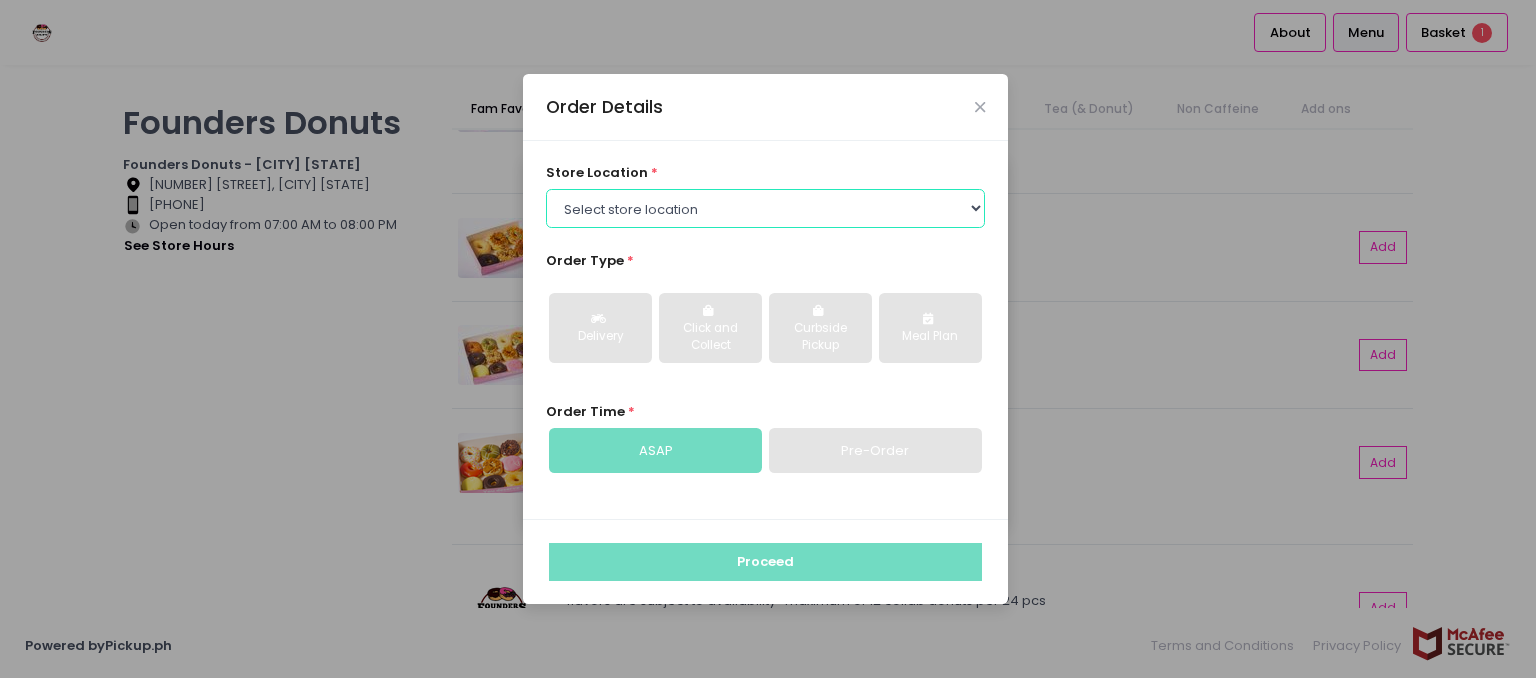 select on "61a2022e41b39c710272d16a" 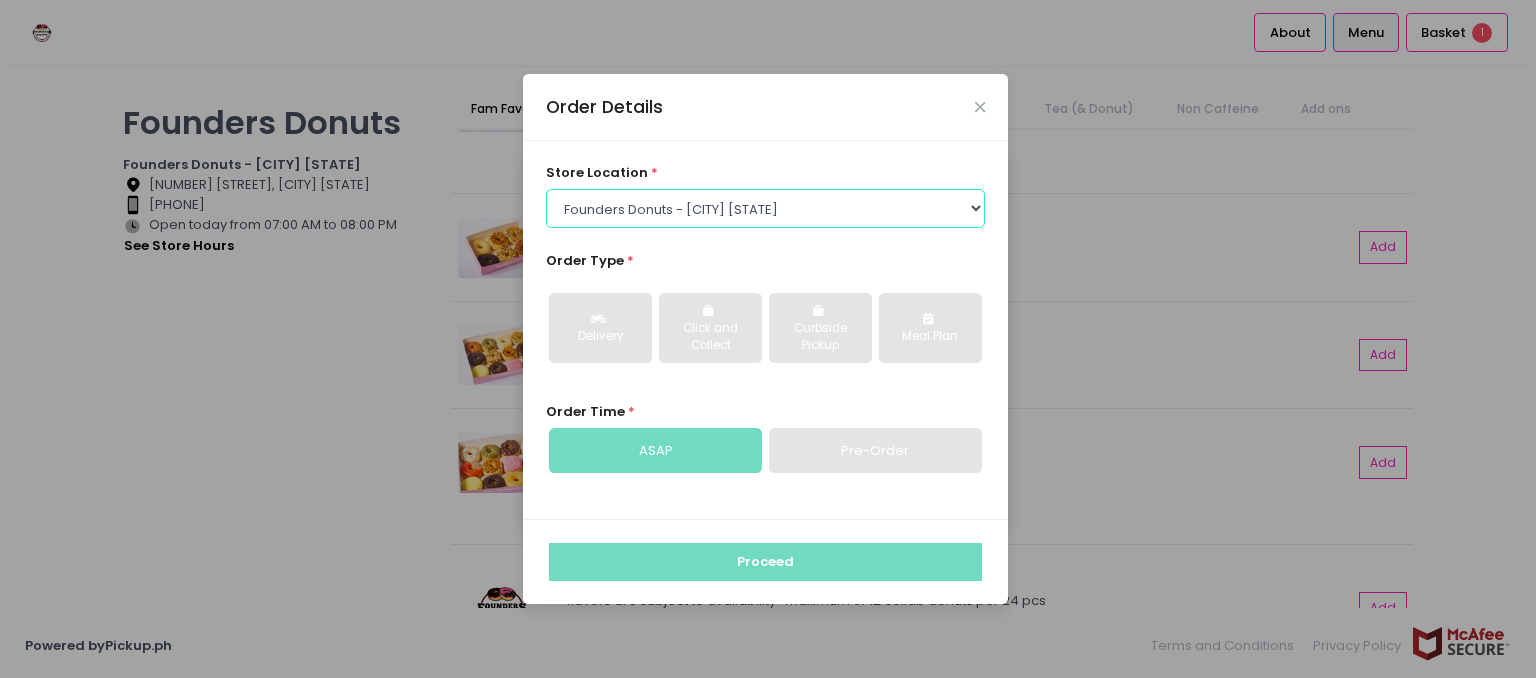 click on "Select store location Founders Donuts - [CITY] [STATE] Founders Donuts - [CITY] [STATE] Founders Donuts - [CITY], [STATE] Founders Donuts - [CITY] [STATE] Founders Donuts - [CITY], [STATE] Founders Donuts - [CITY] [STATE]" at bounding box center (766, 208) 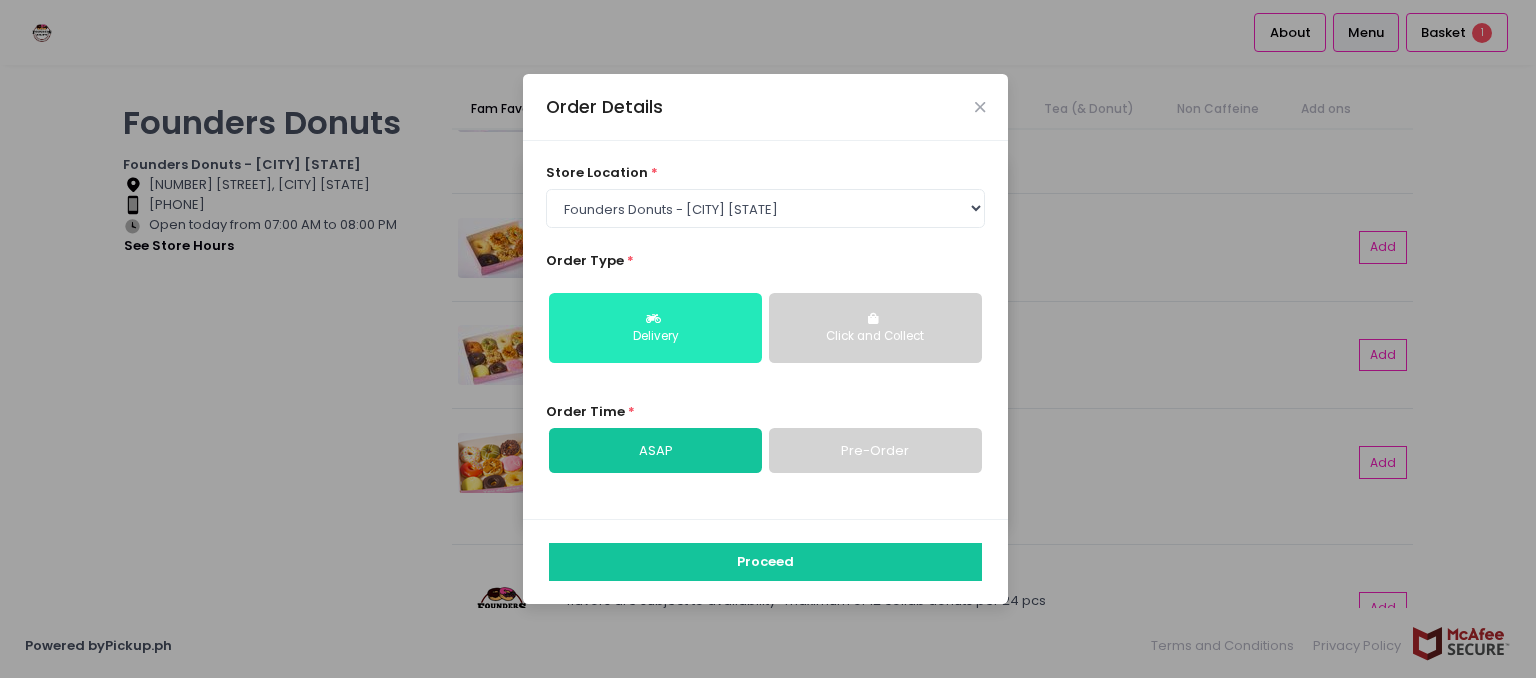 click on "Delivery" at bounding box center (655, 328) 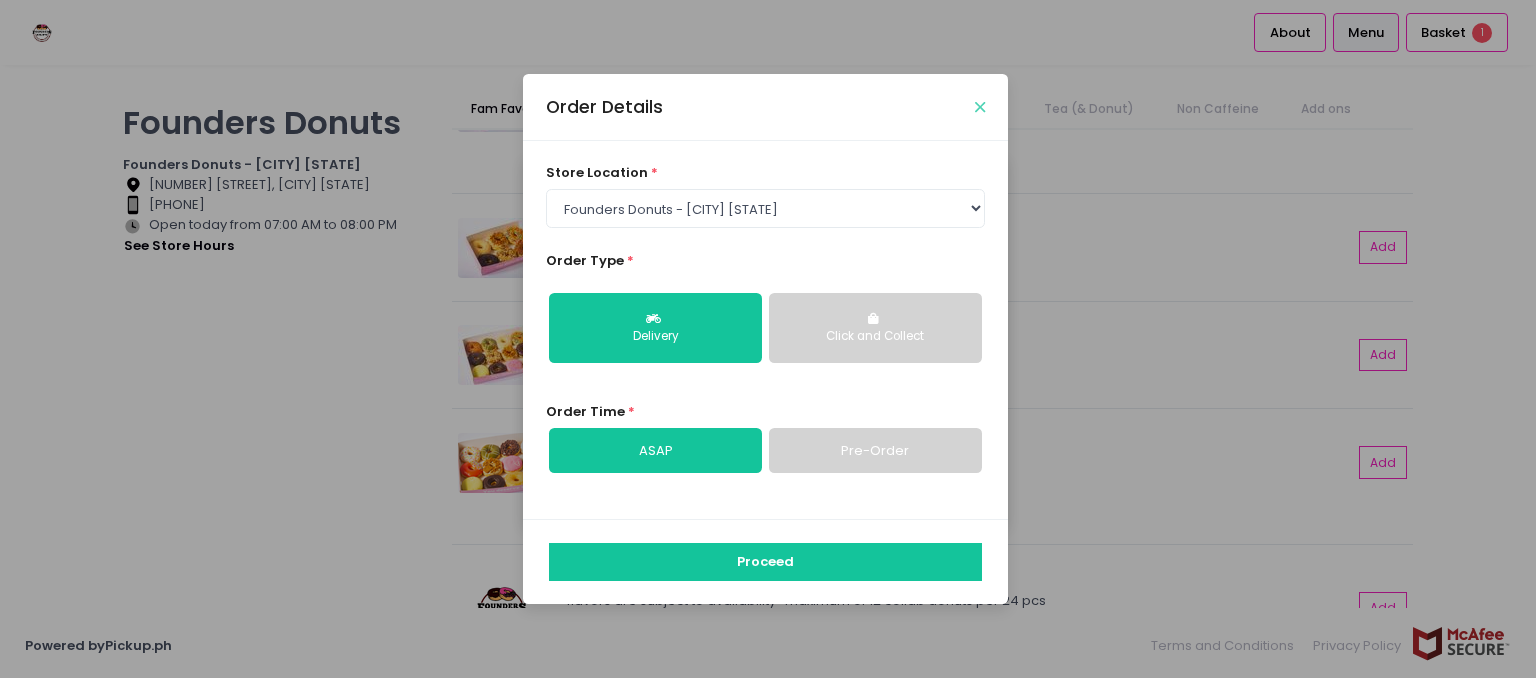 click at bounding box center [980, 107] 